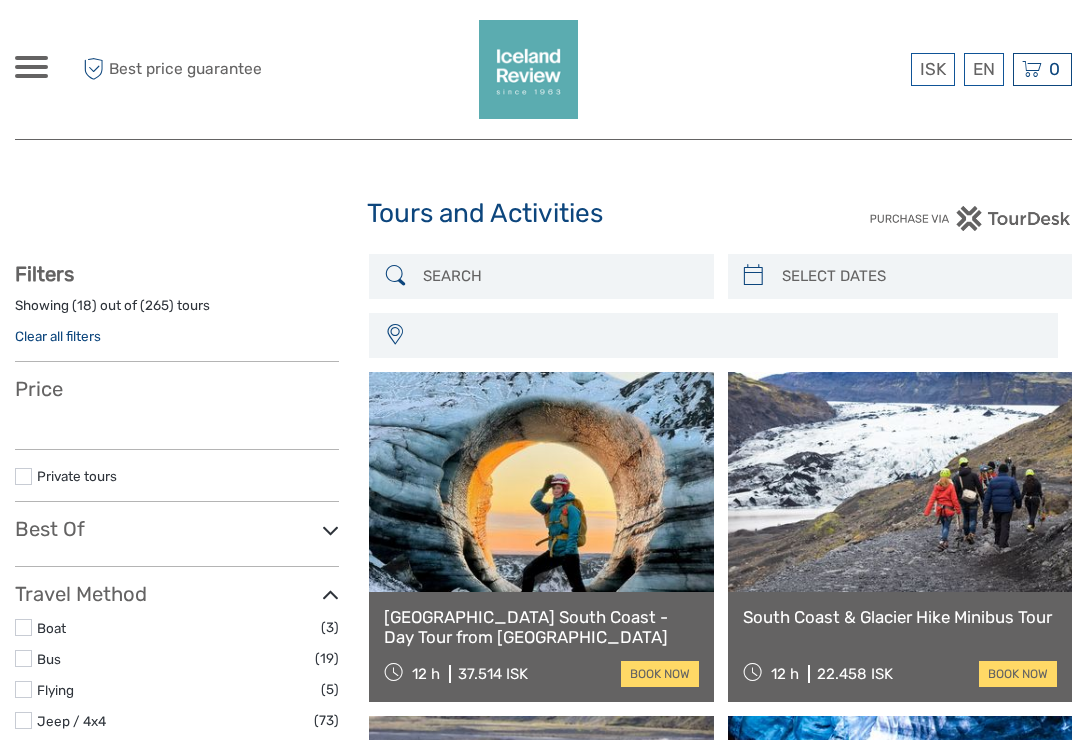 select 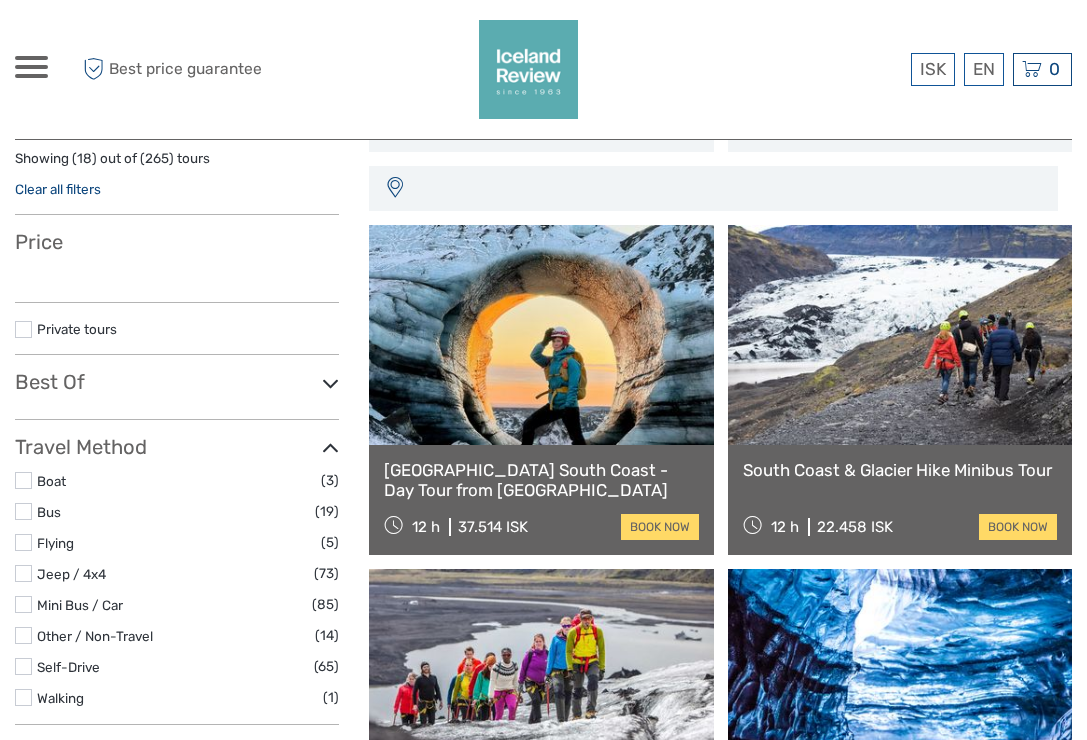 scroll, scrollTop: 148, scrollLeft: 0, axis: vertical 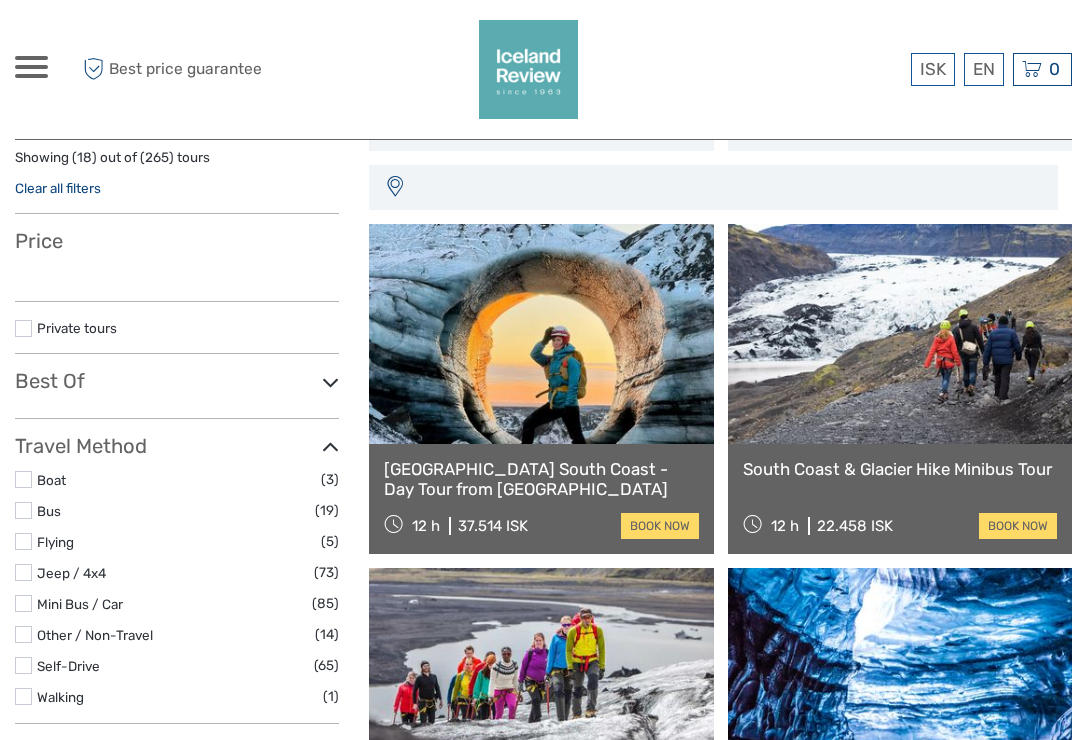 select 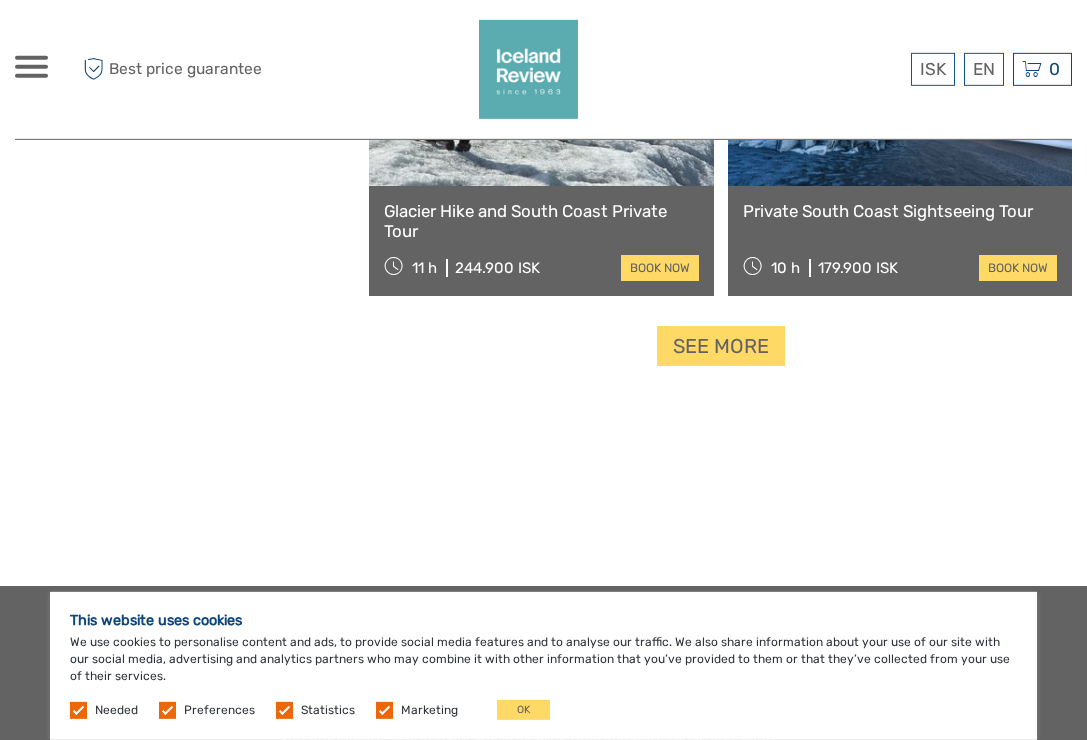 scroll, scrollTop: 3162, scrollLeft: 0, axis: vertical 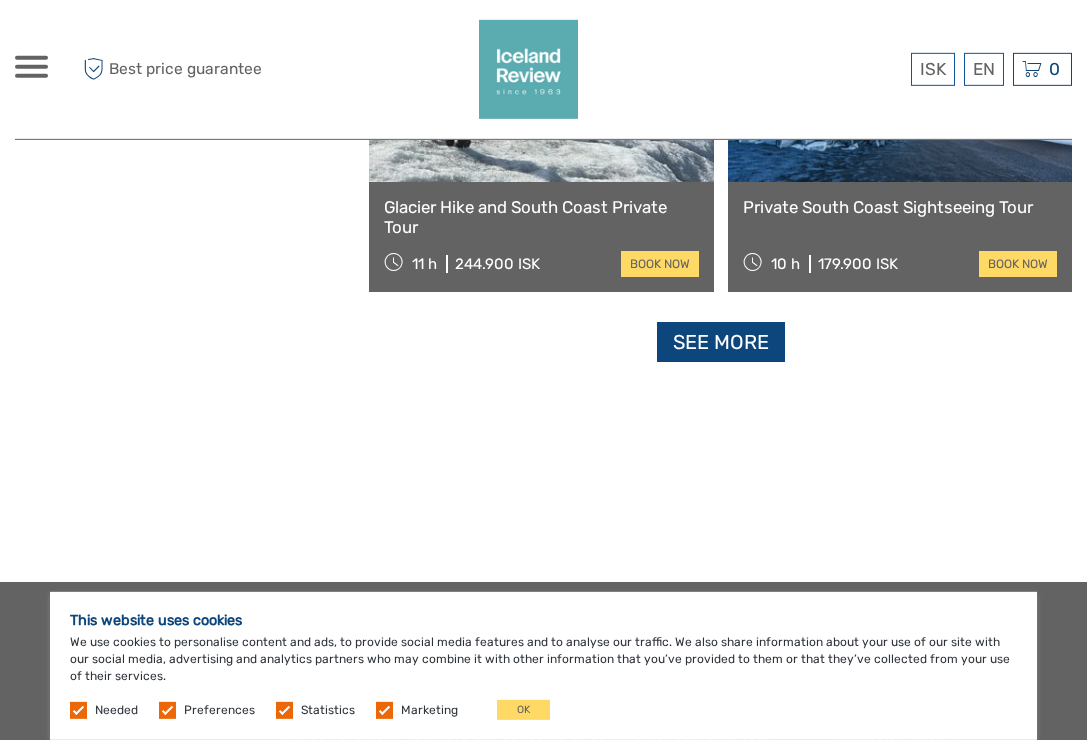 click on "See more" at bounding box center [721, 342] 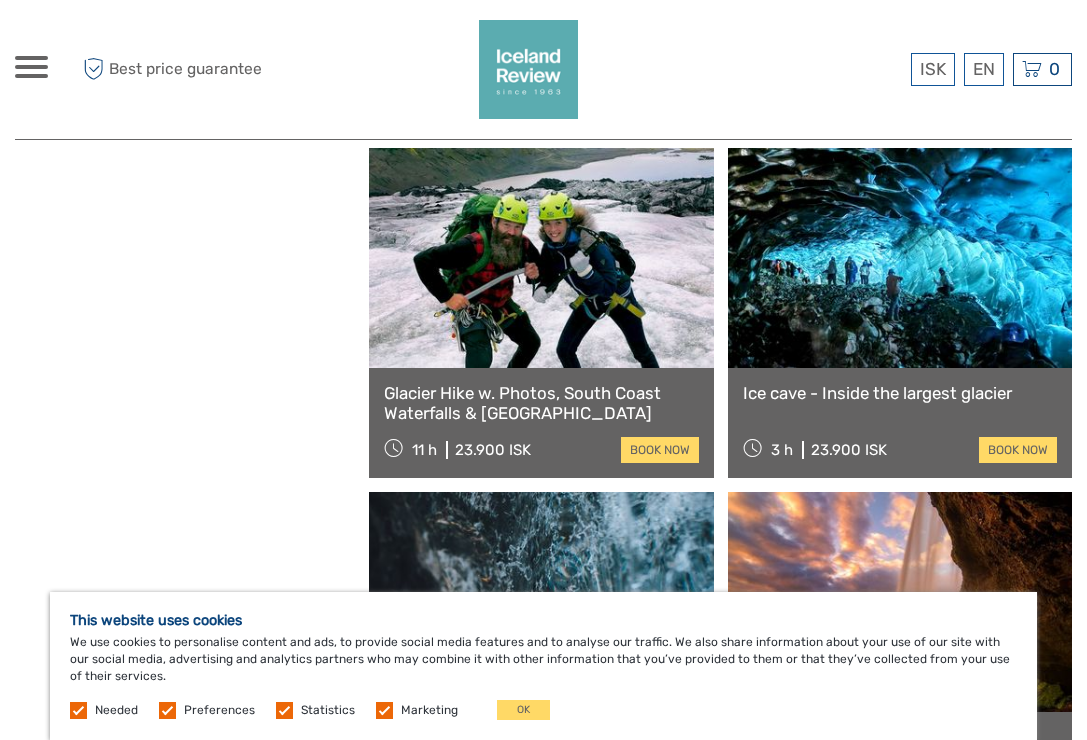 scroll, scrollTop: 1944, scrollLeft: 0, axis: vertical 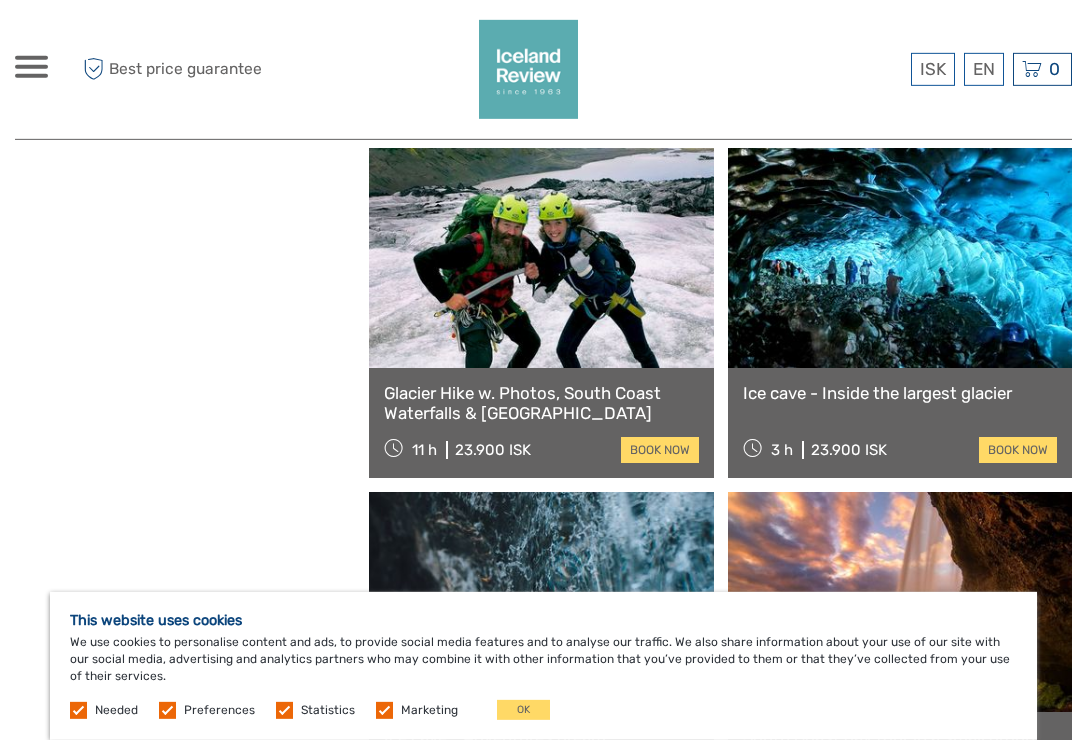 click on "Glacier Hike w. Photos, South Coast Waterfalls & Black Sand Beach" at bounding box center [541, 403] 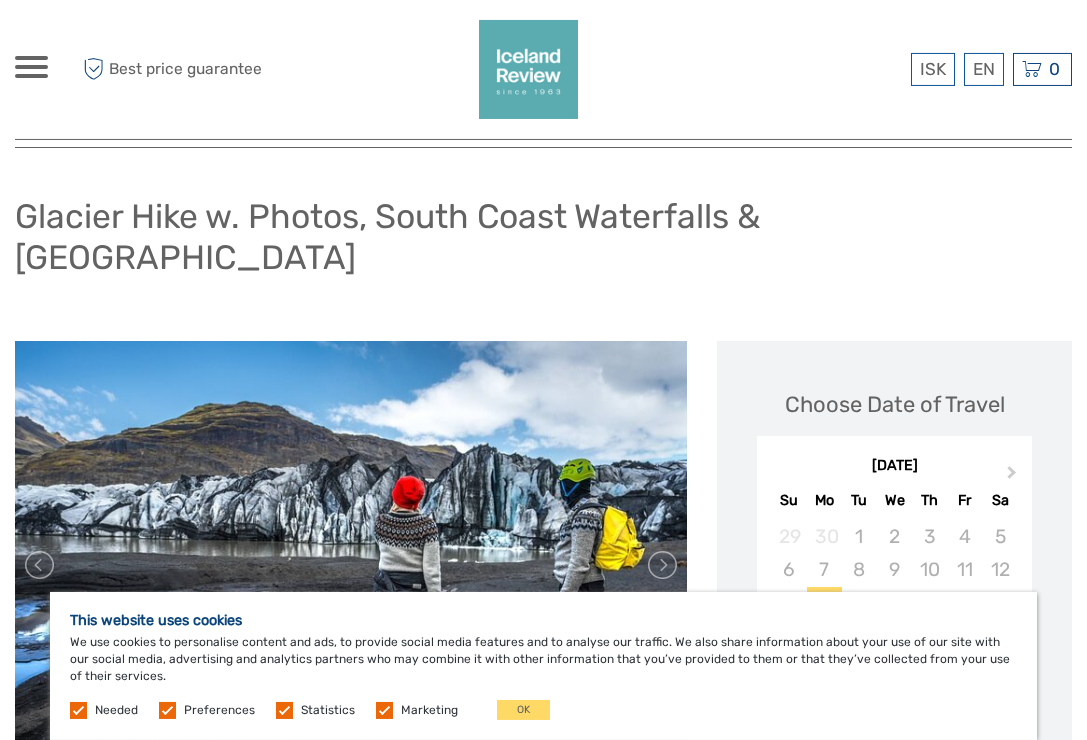 scroll, scrollTop: 8, scrollLeft: 0, axis: vertical 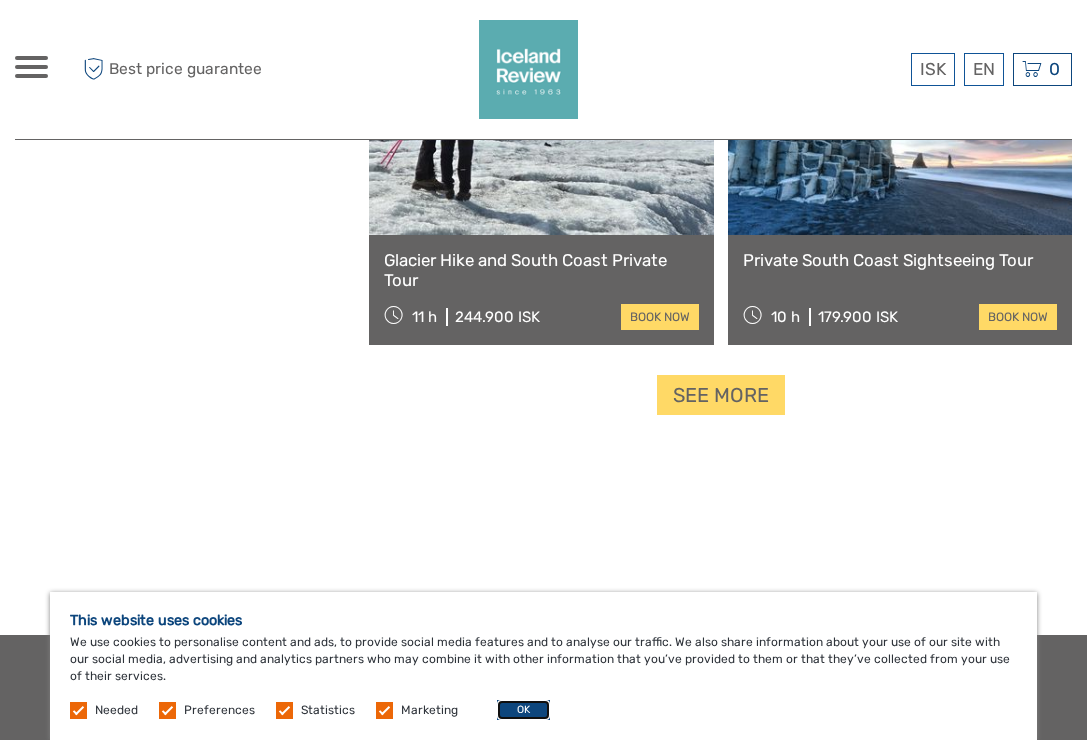 click on "OK" at bounding box center [523, 710] 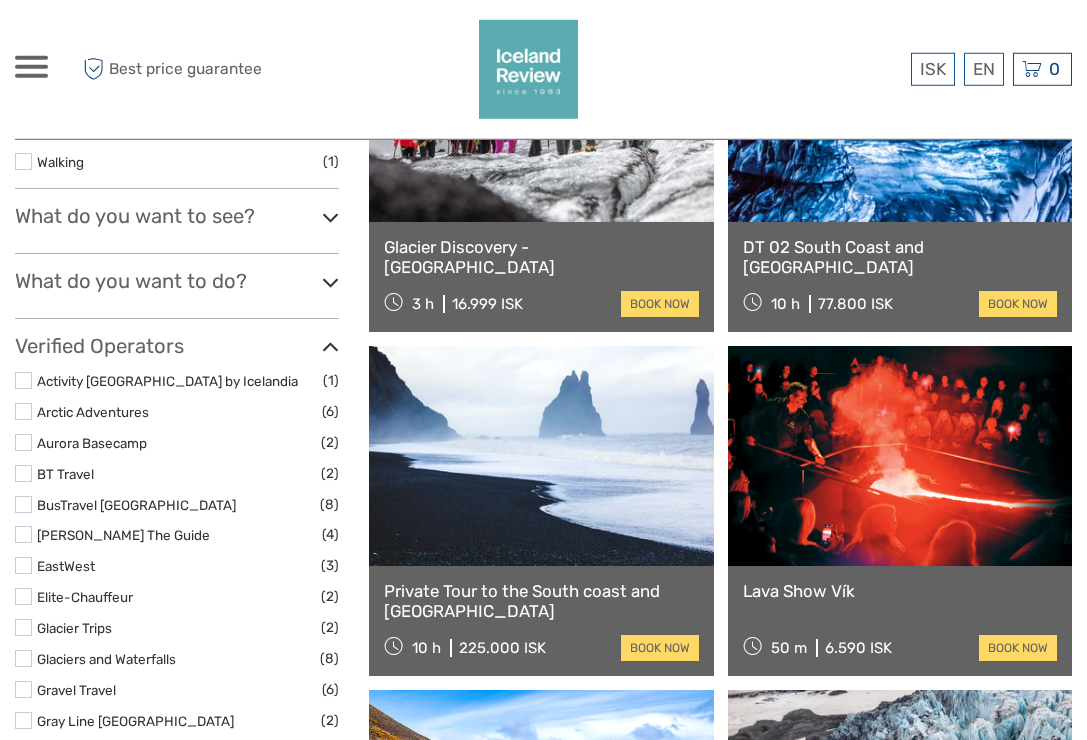 scroll, scrollTop: 715, scrollLeft: 0, axis: vertical 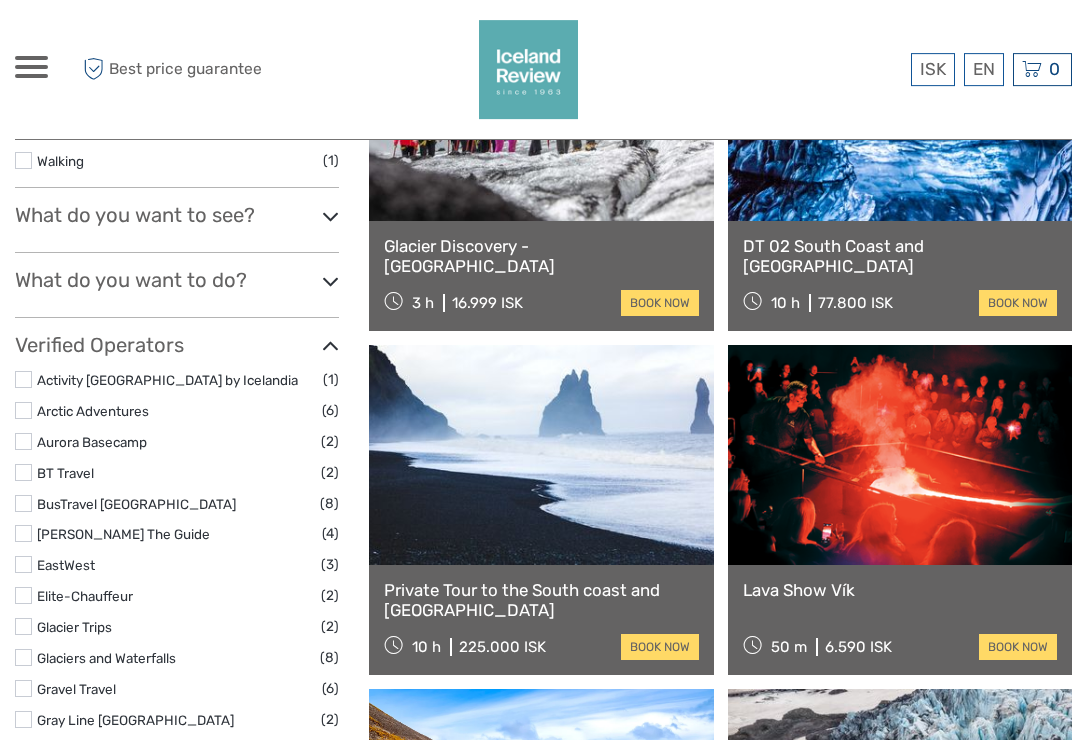 click at bounding box center [23, 410] 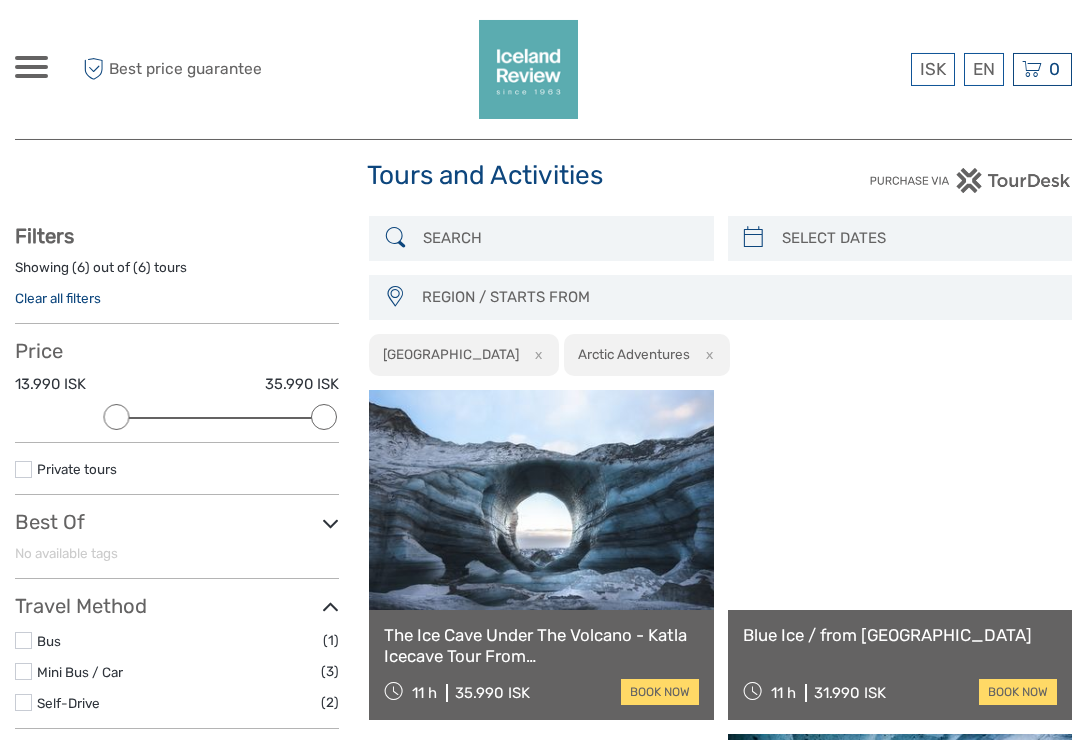 scroll, scrollTop: 0, scrollLeft: 0, axis: both 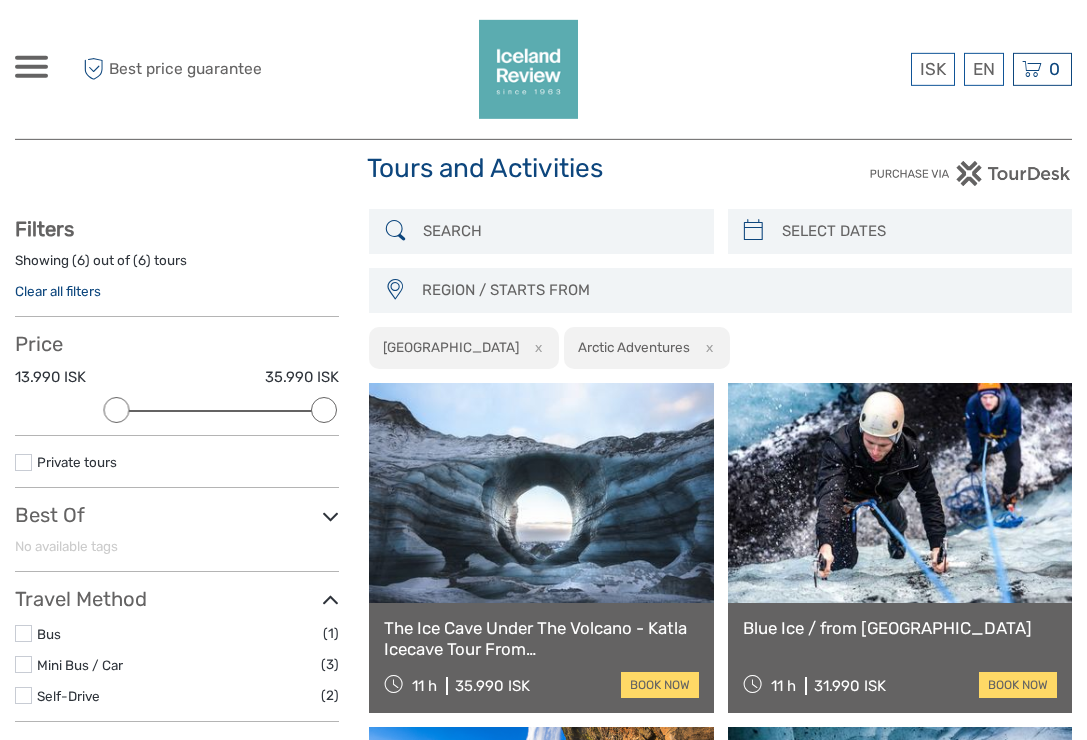 click on "REGION / STARTS FROM" at bounding box center (737, 290) 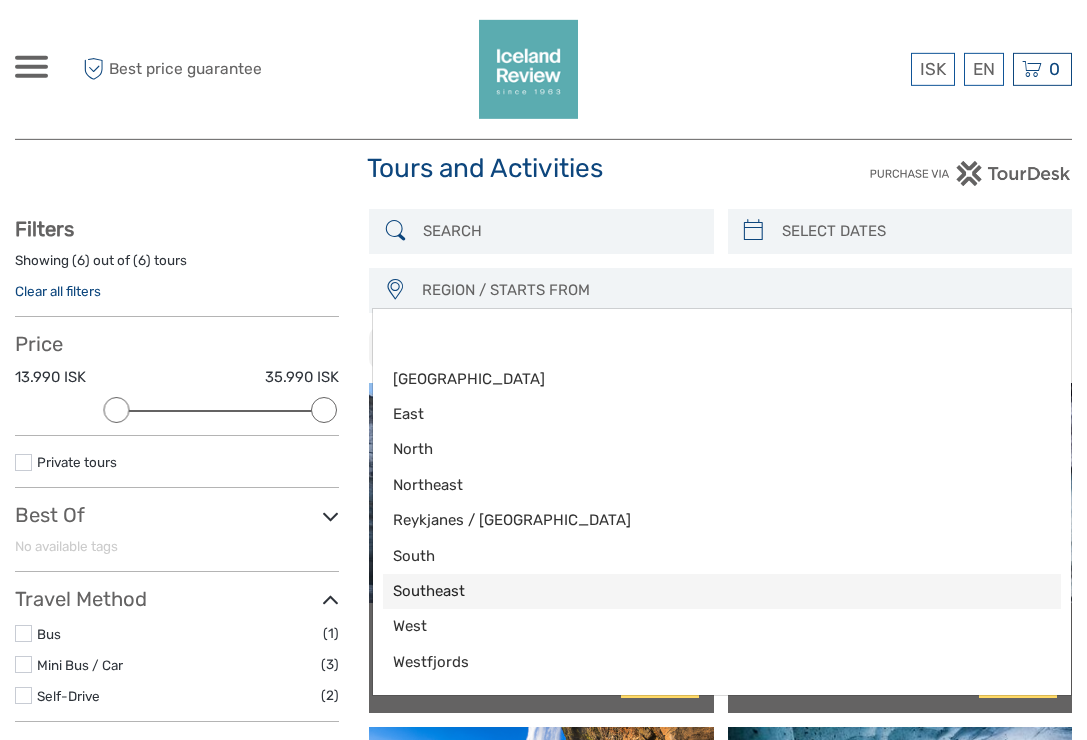 click on "Southeast" at bounding box center (705, 591) 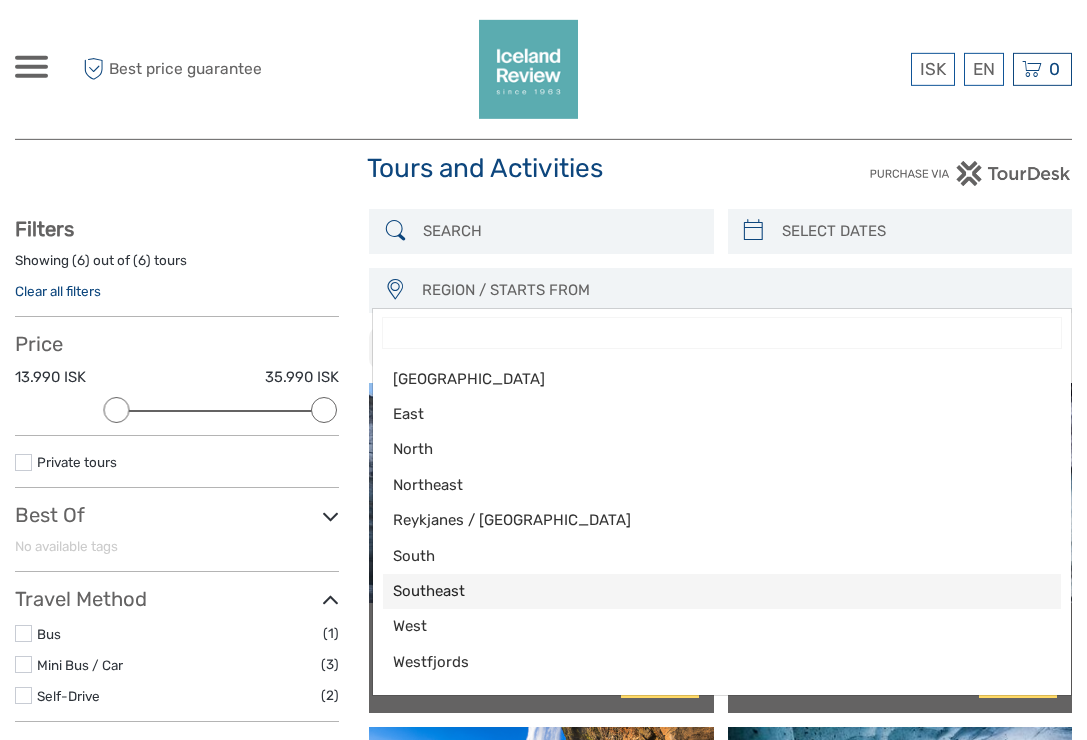 select on "Southeast" 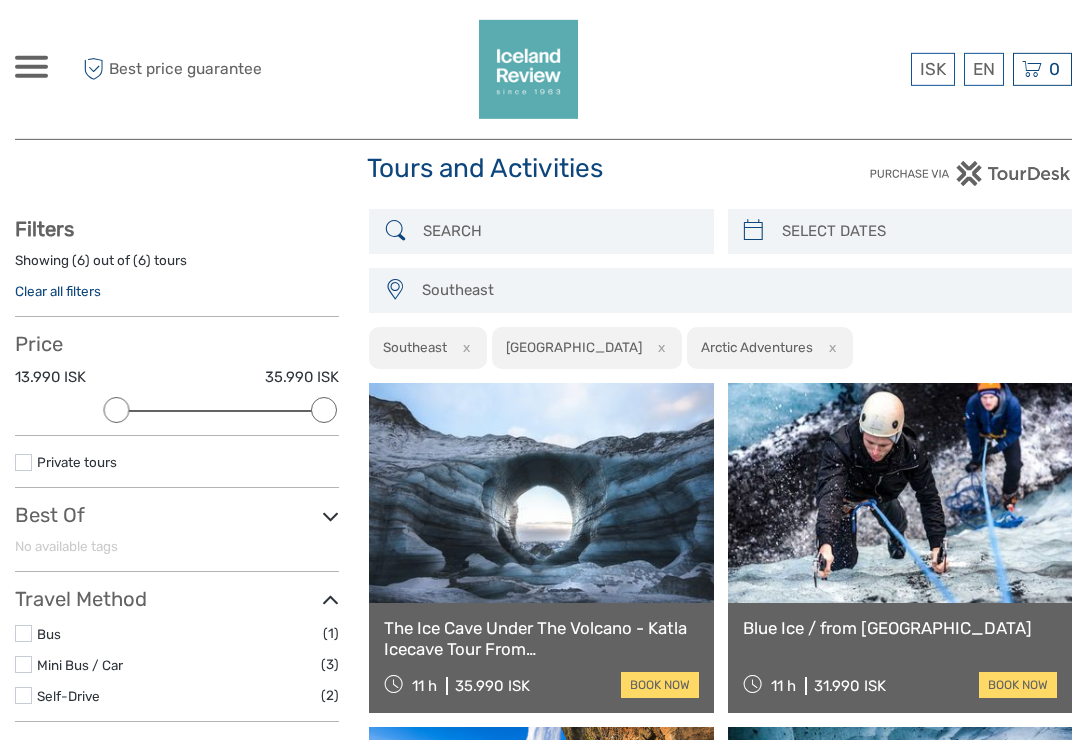 scroll, scrollTop: 98, scrollLeft: 0, axis: vertical 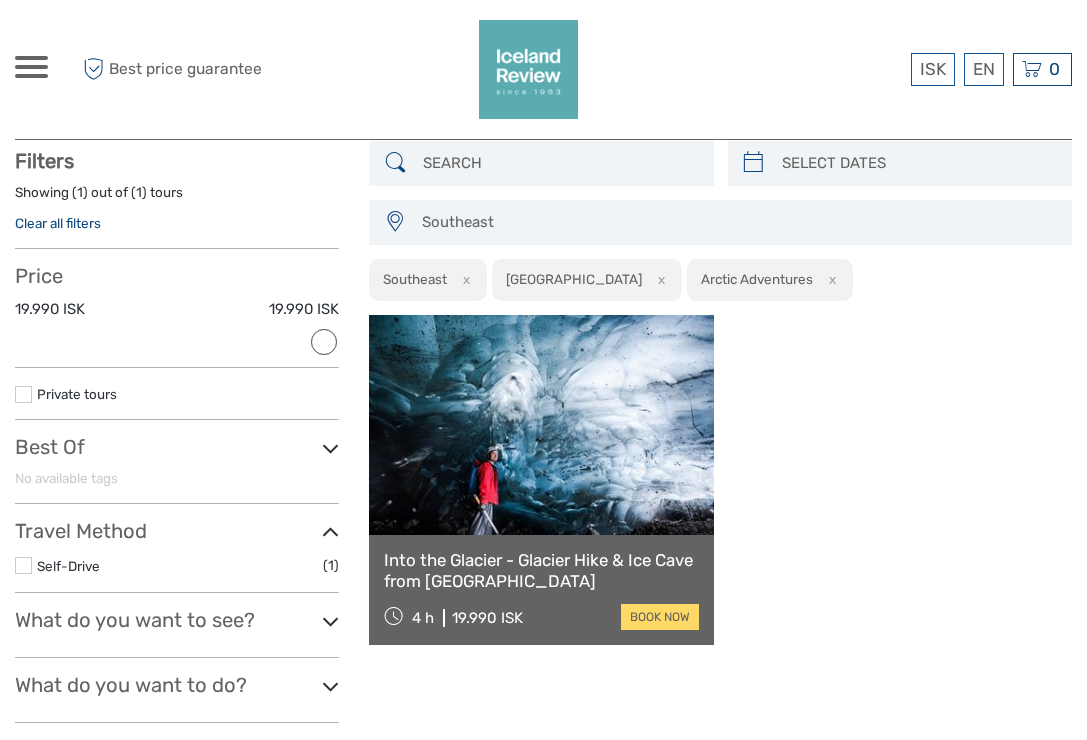 click on "Into the Glacier - Glacier Hike & Ice Cave from [GEOGRAPHIC_DATA]" at bounding box center (541, 570) 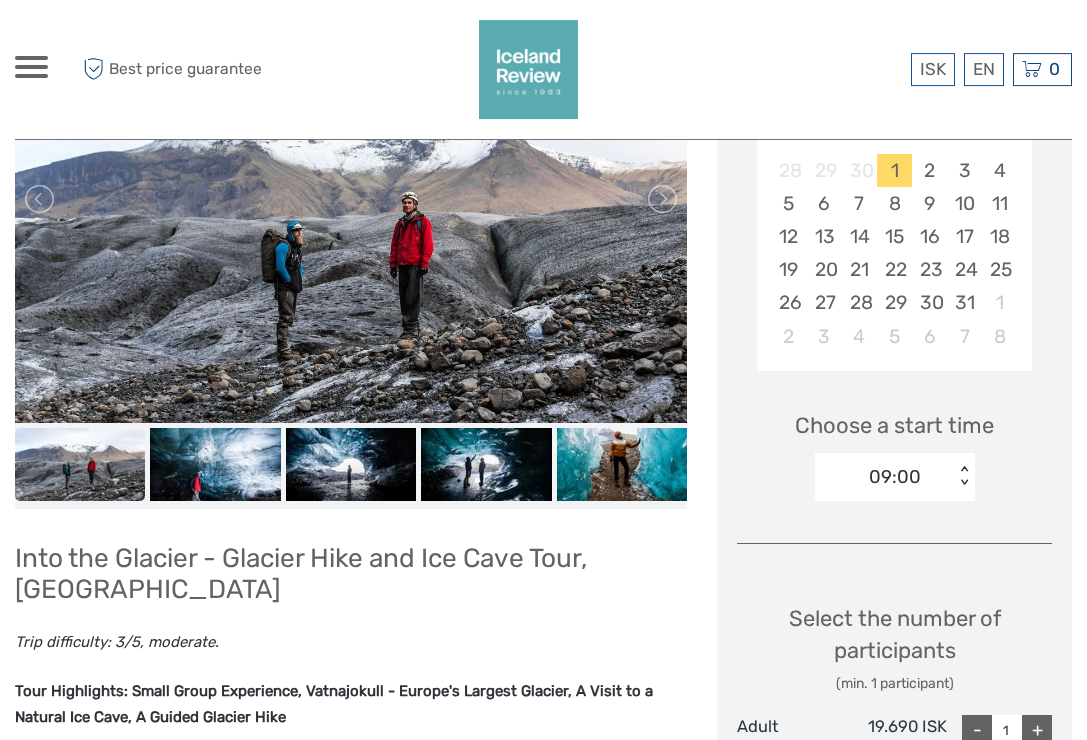scroll, scrollTop: 423, scrollLeft: 0, axis: vertical 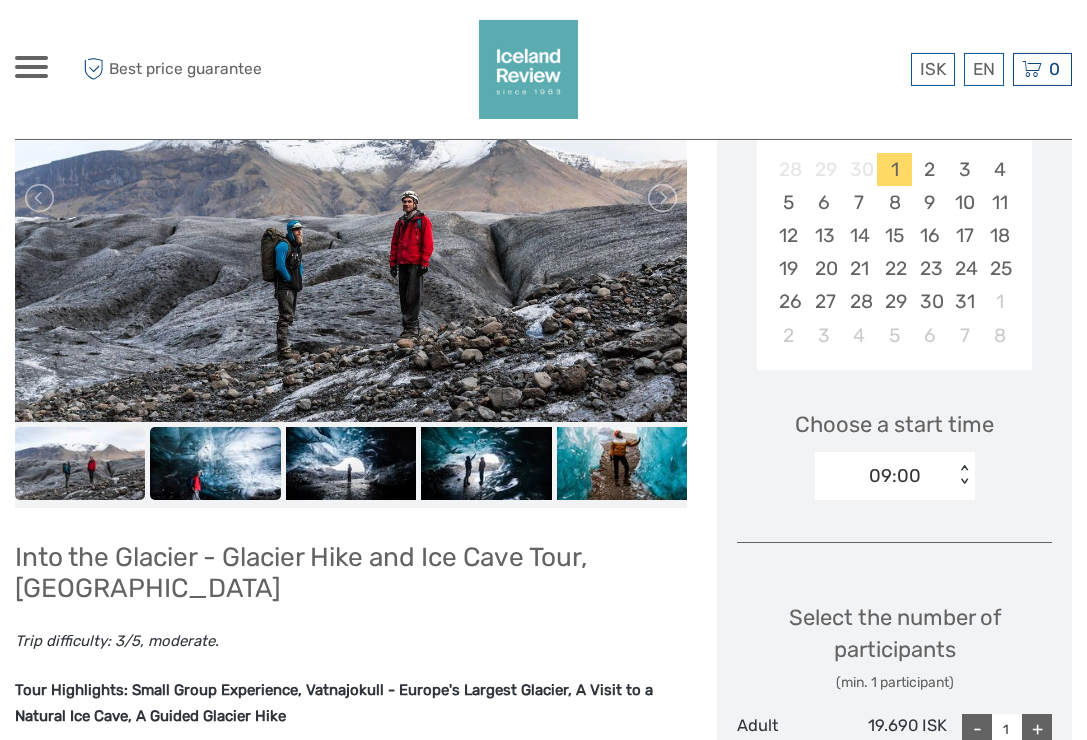 click at bounding box center (215, 463) 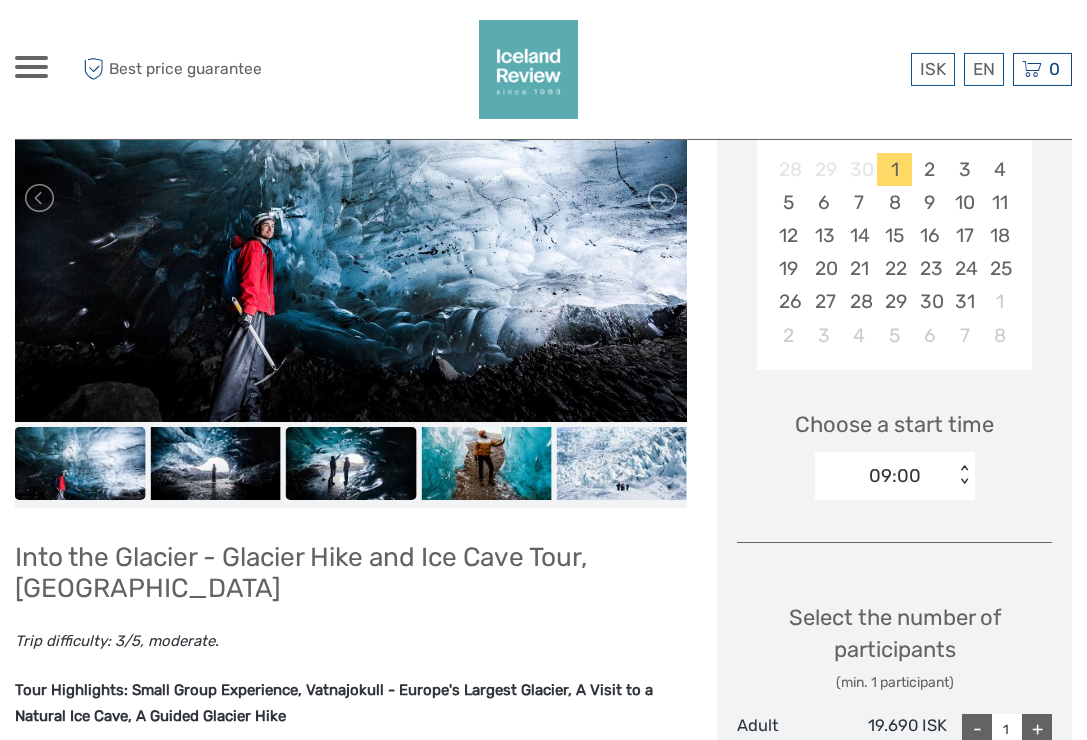 click at bounding box center [351, 463] 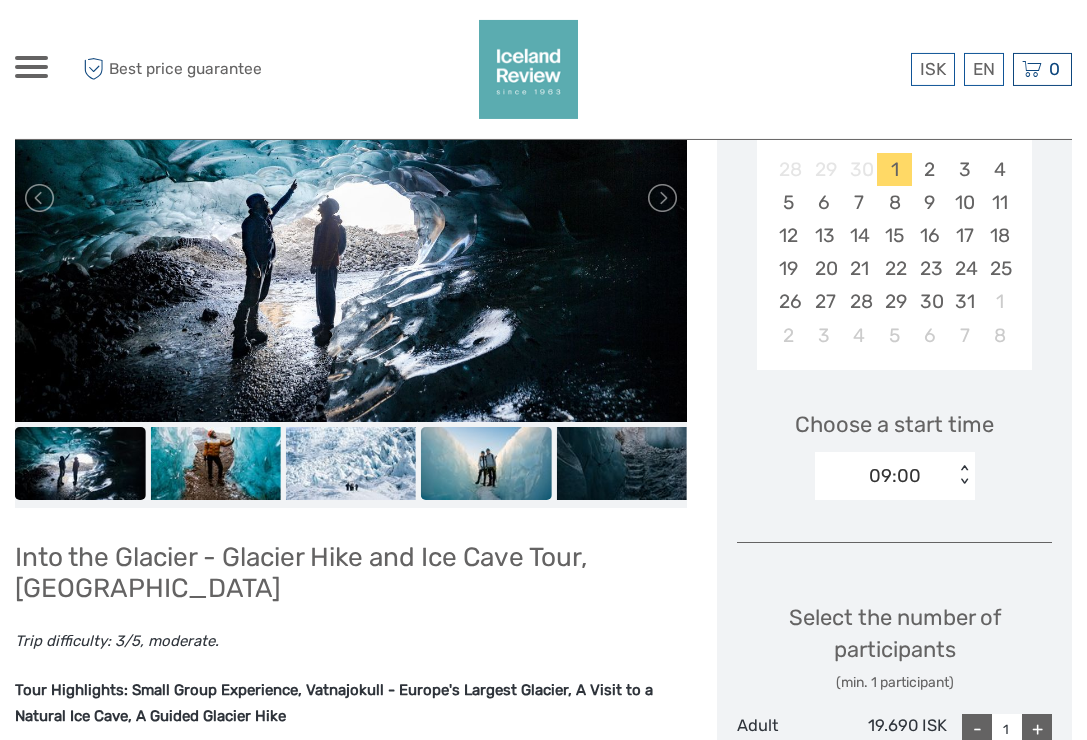 click at bounding box center [486, 463] 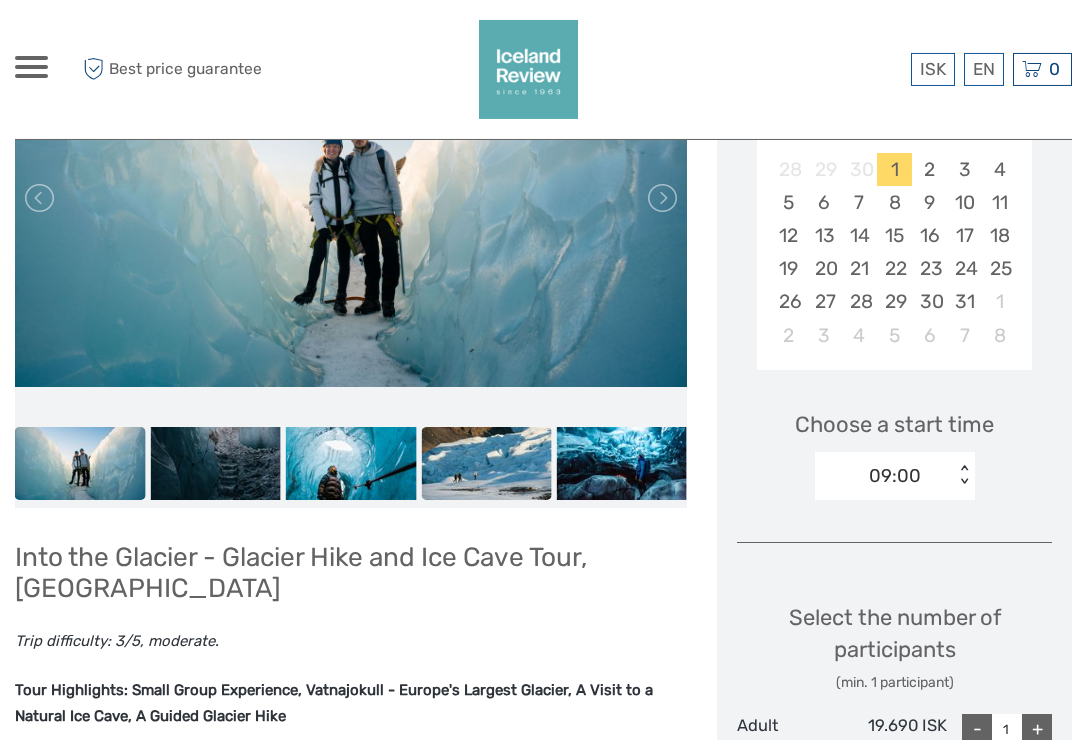 click at bounding box center (486, 463) 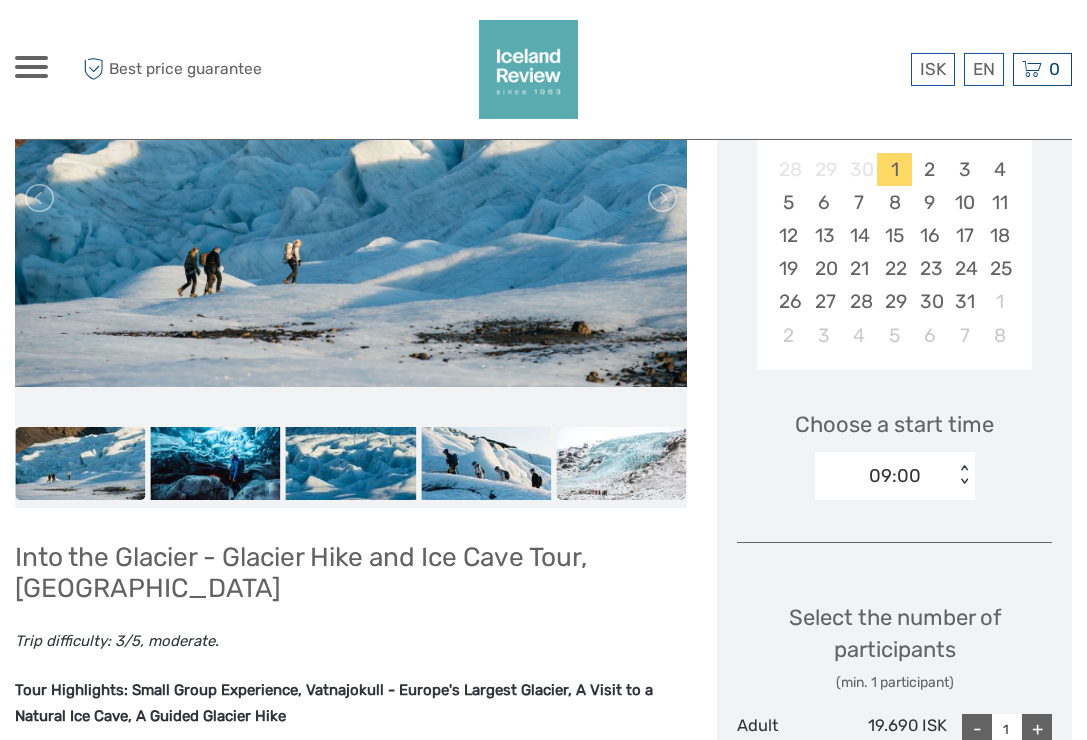 click at bounding box center [621, 463] 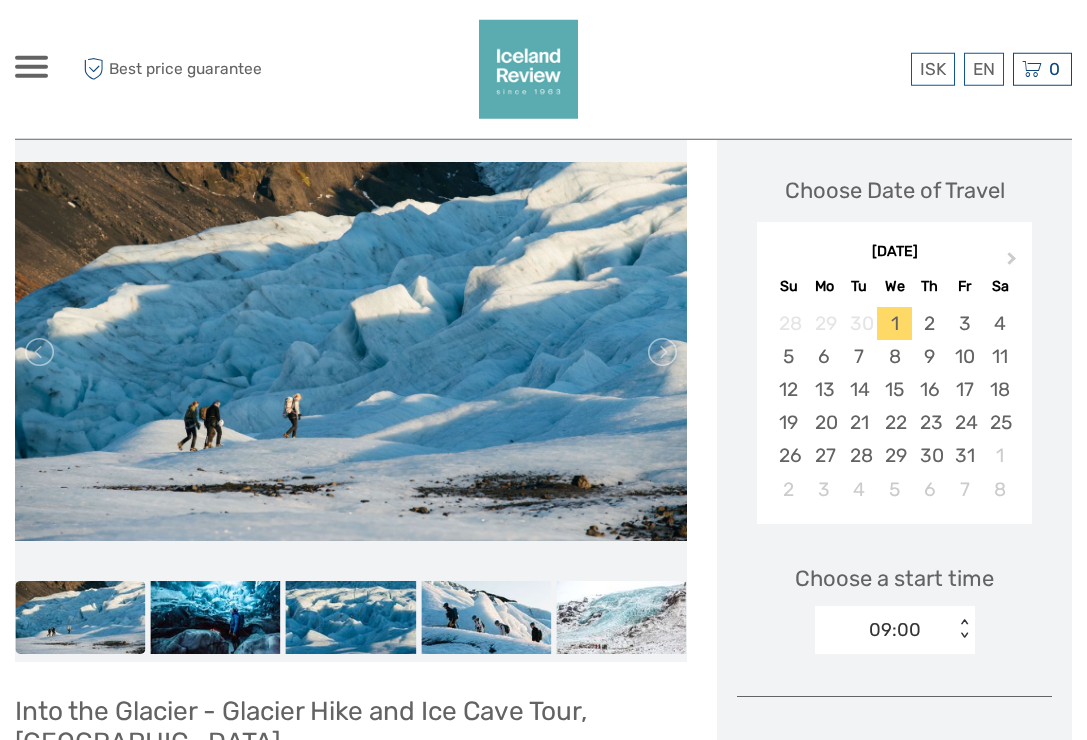 scroll, scrollTop: 263, scrollLeft: 0, axis: vertical 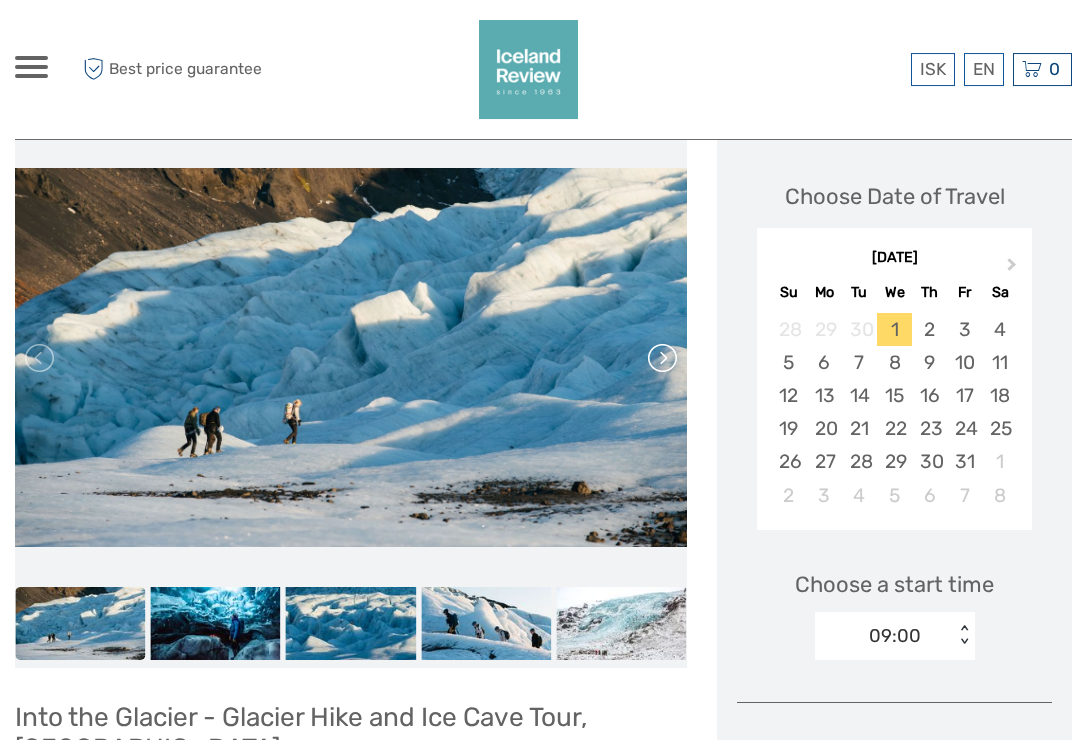click at bounding box center [661, 358] 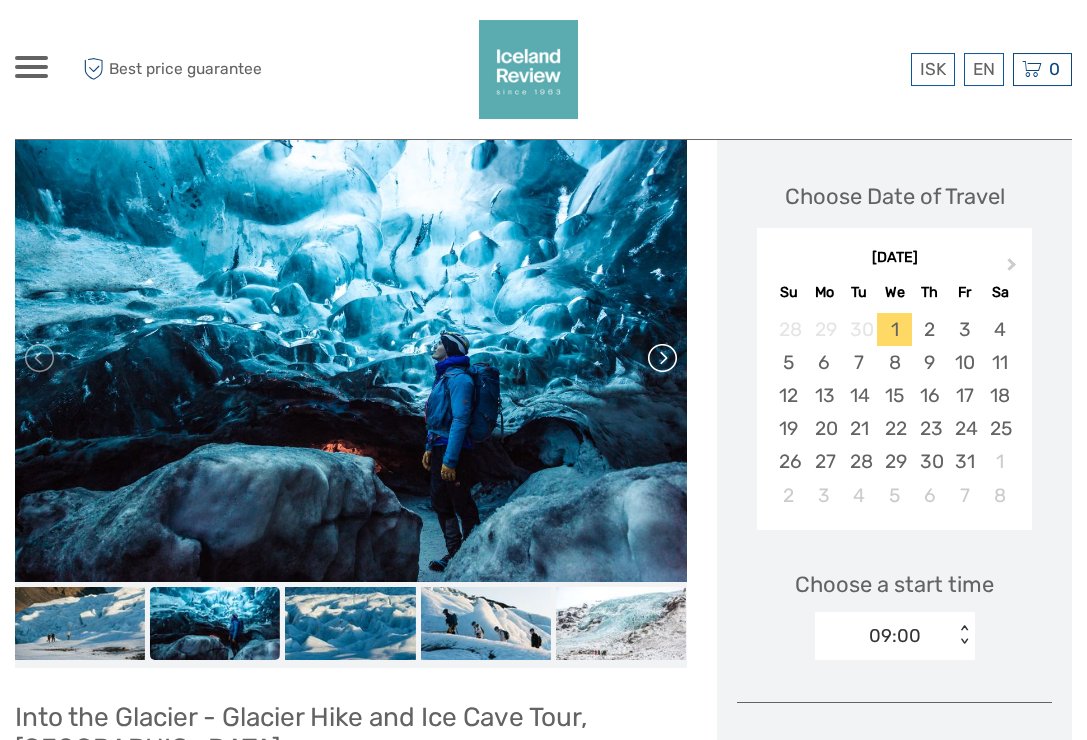 click at bounding box center (661, 358) 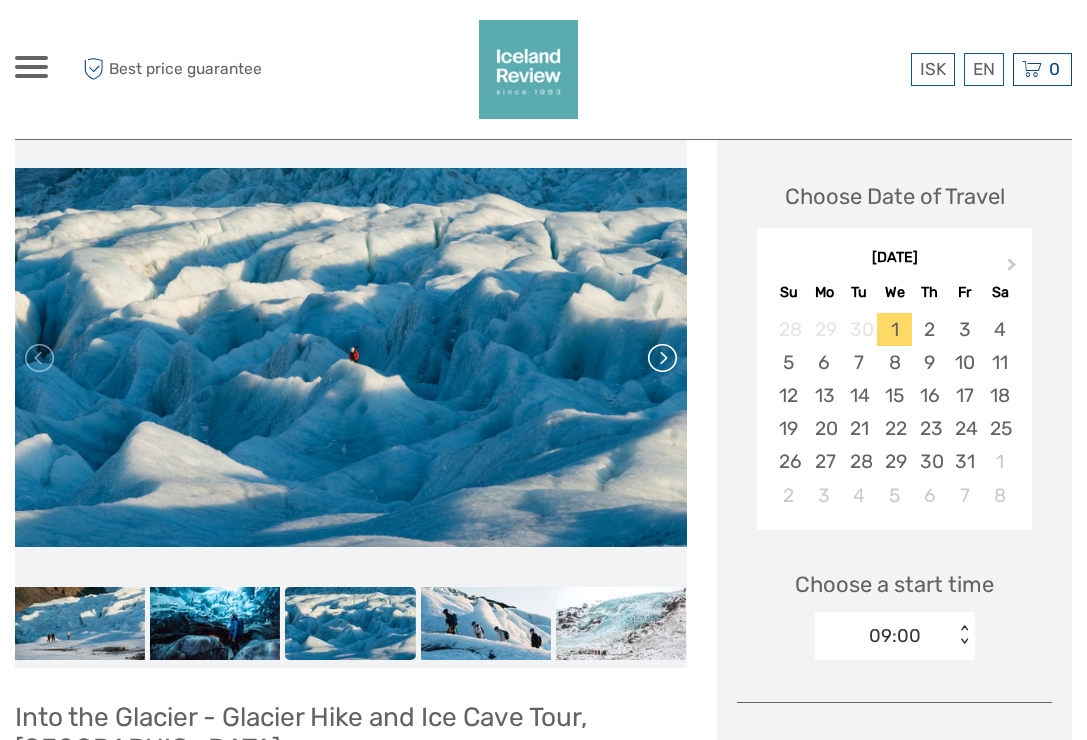 click at bounding box center [661, 358] 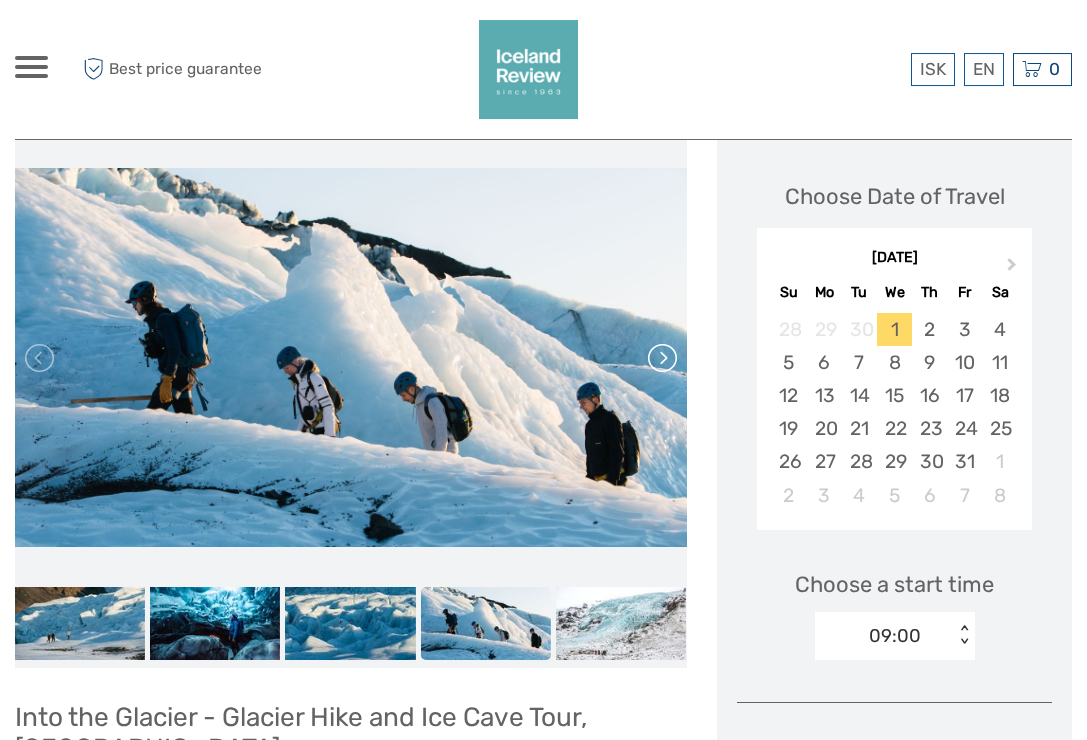 click at bounding box center (661, 358) 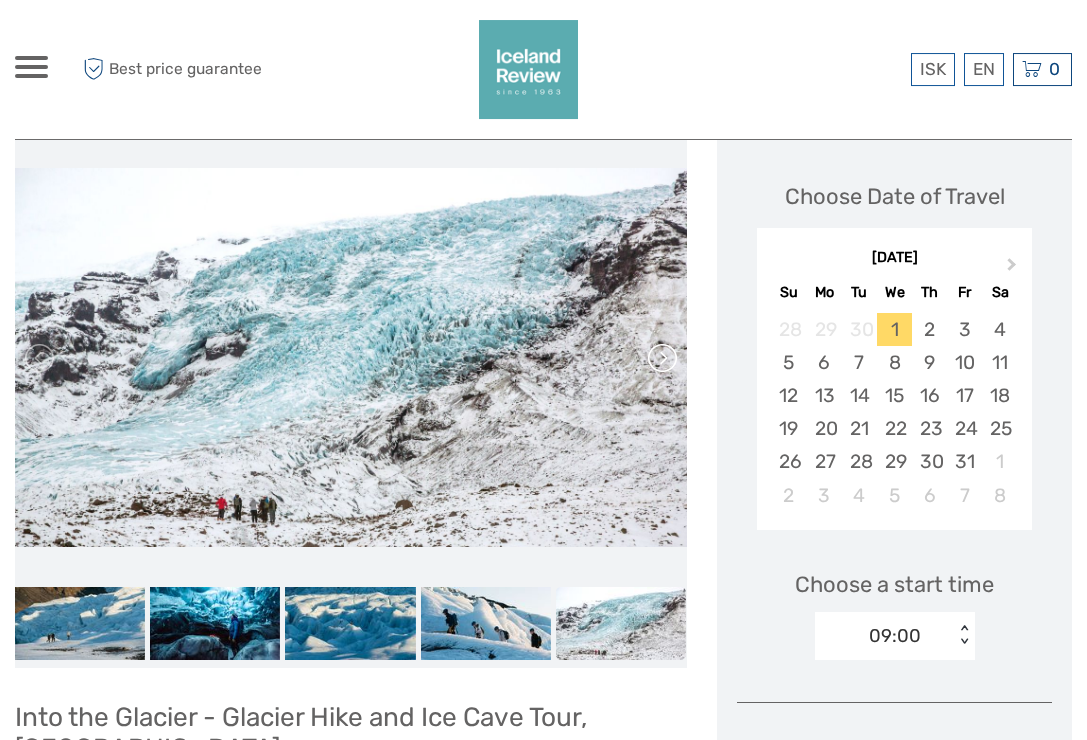 click at bounding box center (661, 358) 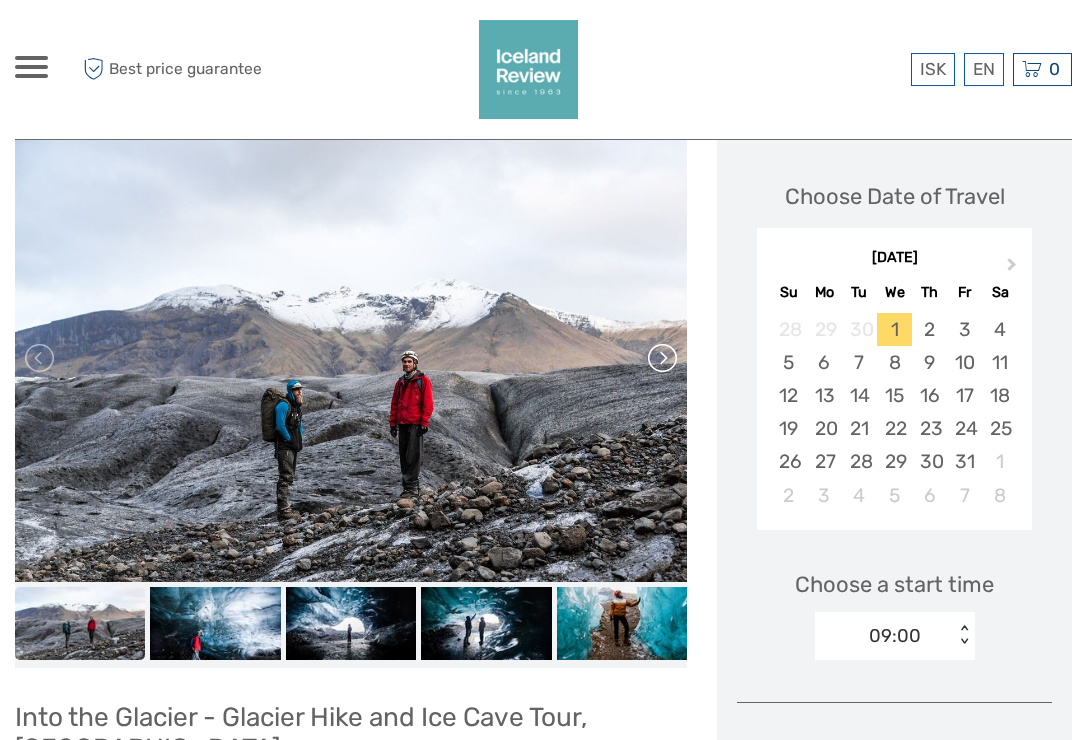 click at bounding box center [661, 358] 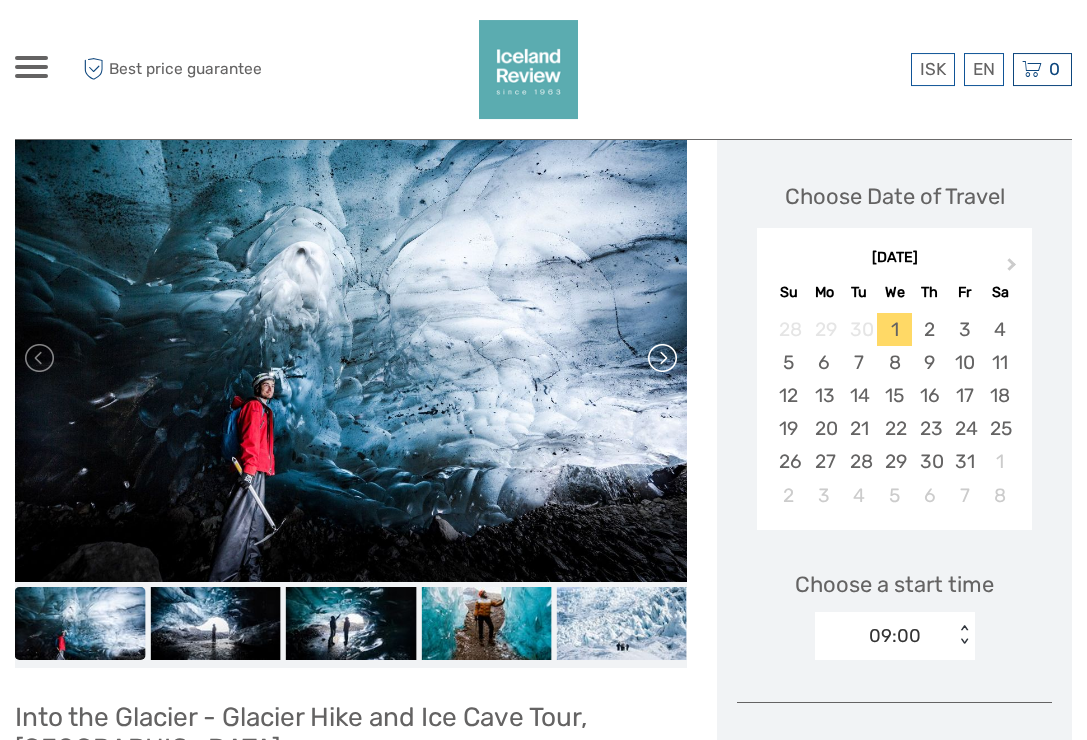 click at bounding box center (661, 358) 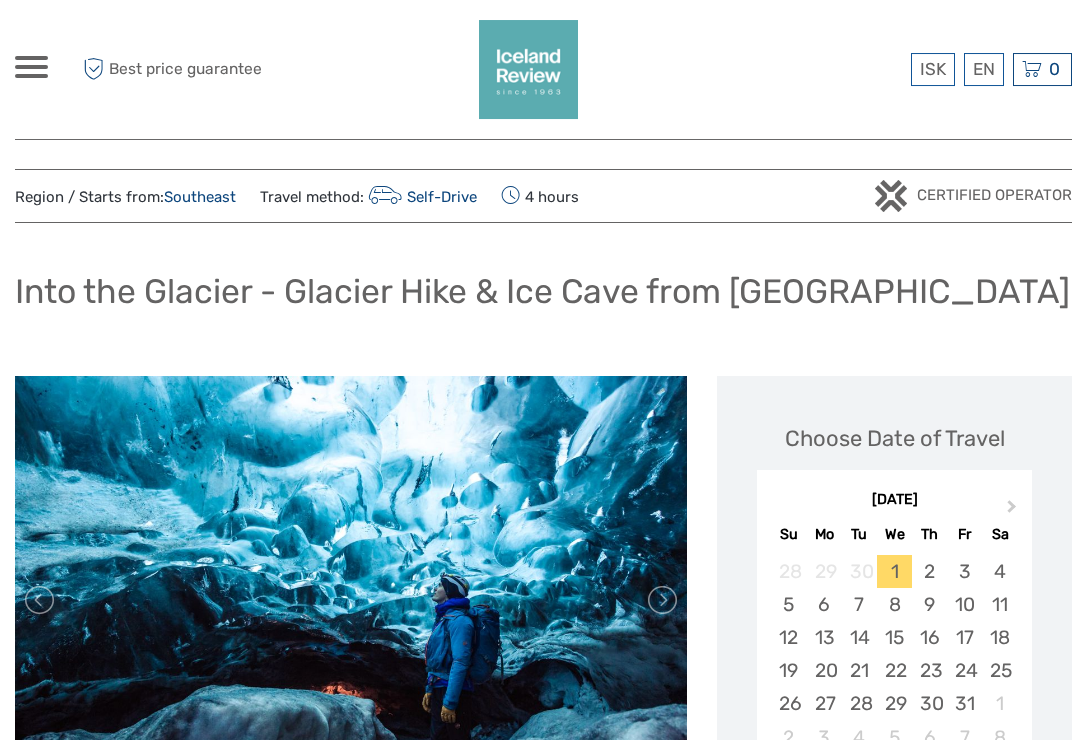 scroll, scrollTop: 0, scrollLeft: 0, axis: both 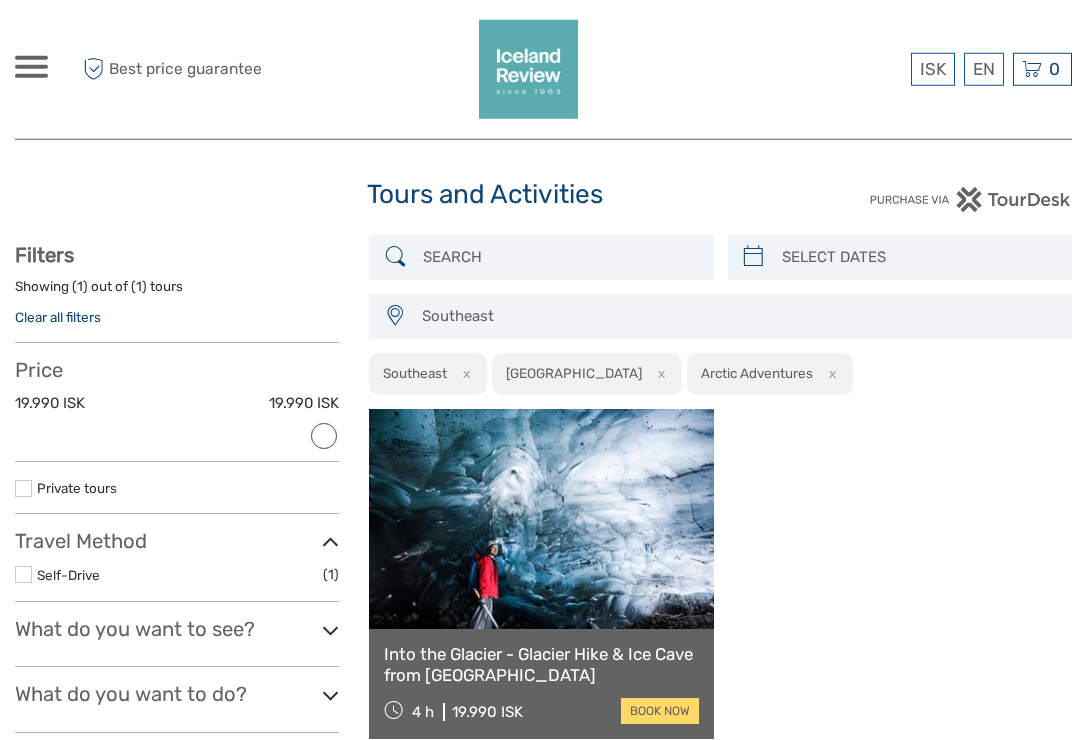 click at bounding box center (753, 257) 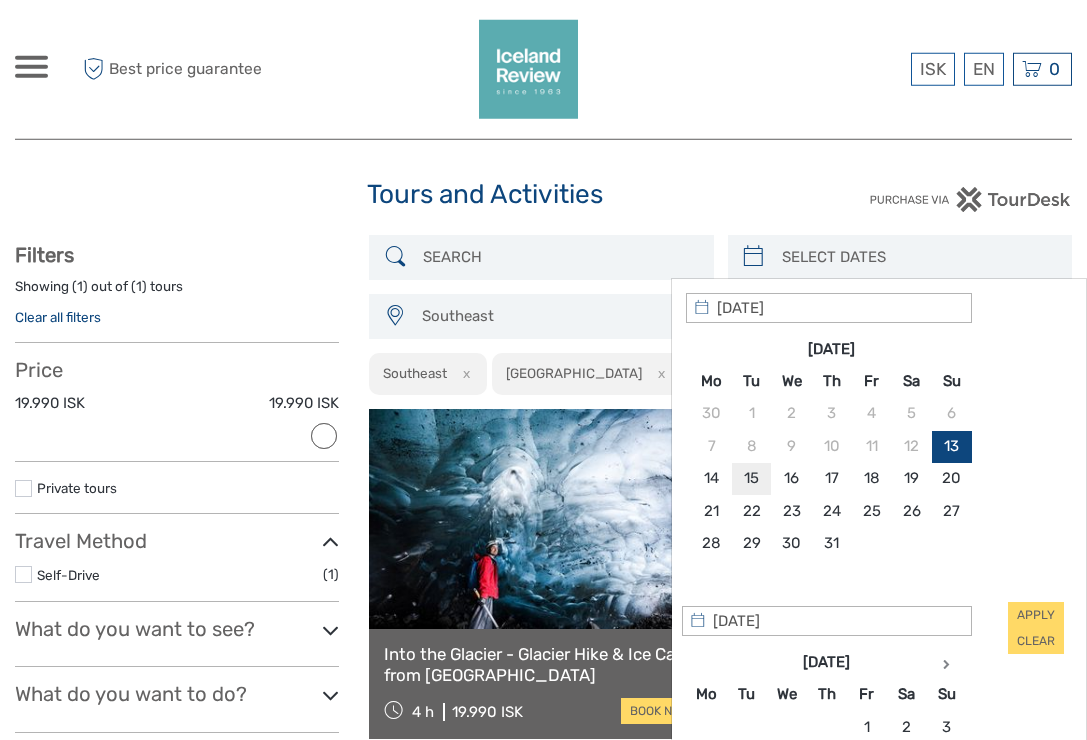 type on "[DATE]" 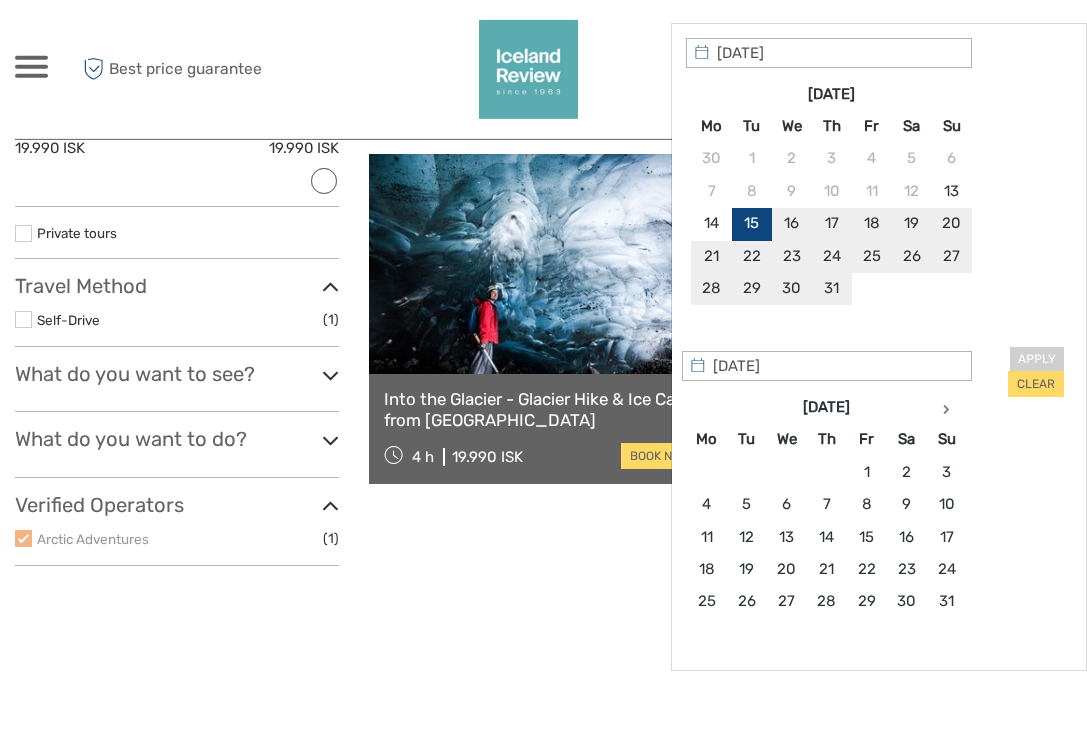 scroll, scrollTop: 277, scrollLeft: 0, axis: vertical 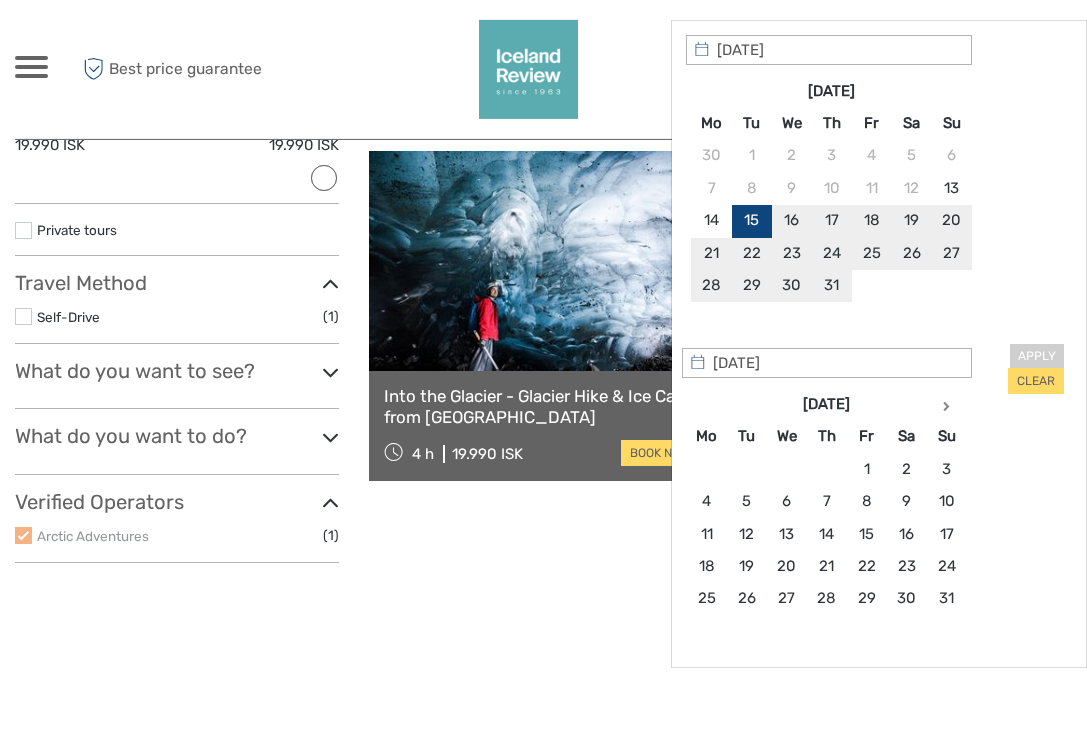 type on "[DATE]" 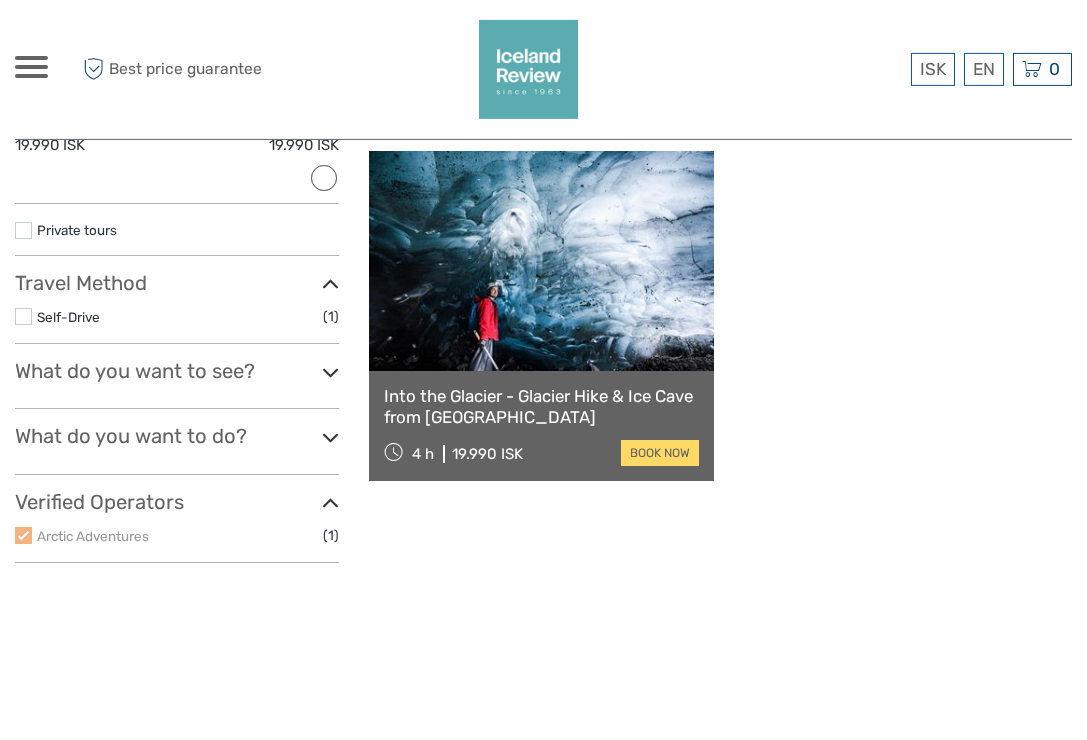 click on "Tours and Activities
Tours and Activities
REGION / STARTS FROM
Capital Region
East
North
Northeast
Reykjanes / Keflavík
South
Southeast
West
Westfjords
Capital Region
East
North
Northeast
Reykjanes / Keflavík
South
Southeast
West
Westfjords
Show filters
Hide filters
Filters
Showing ( 1 ) out of ( 1 ) tours
Clear all filters
Price
19.990 ISK   19.990 ISK
Clear" at bounding box center [543, 245] 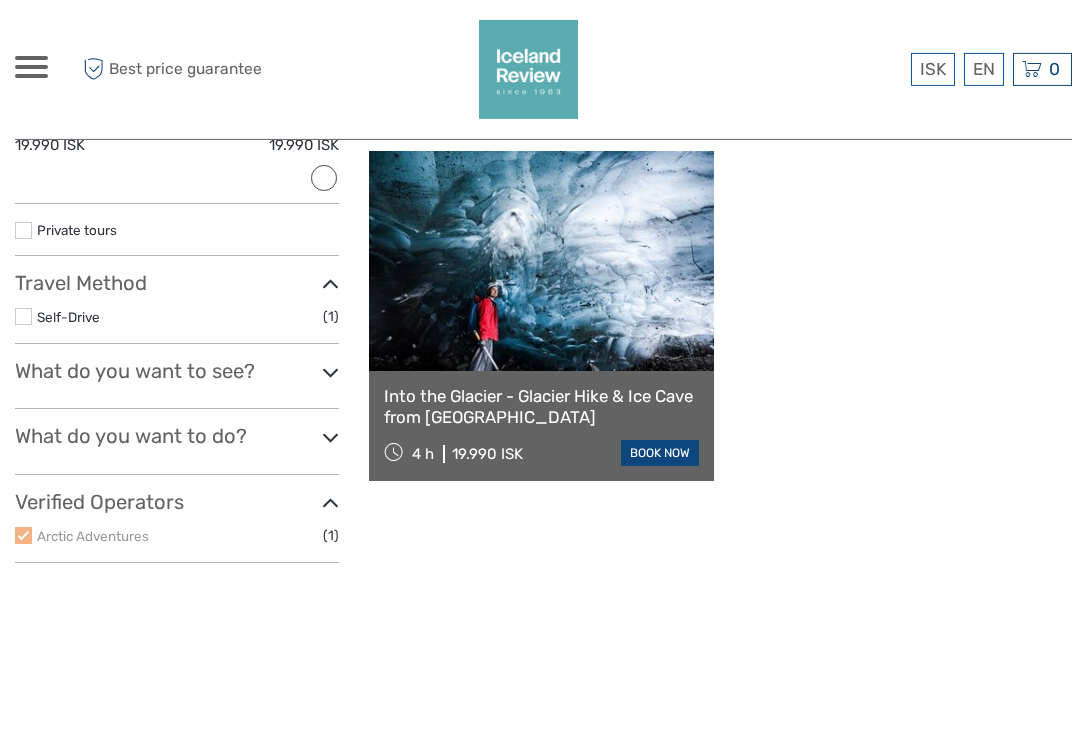 click on "book now" at bounding box center (660, 453) 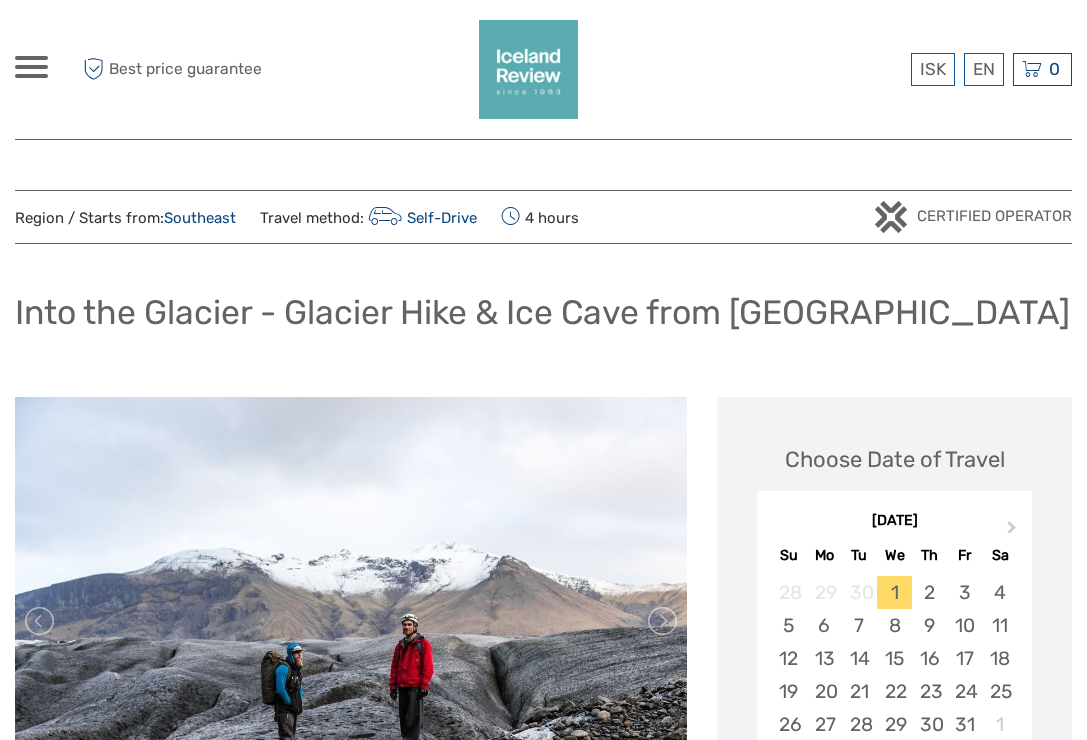 scroll, scrollTop: 0, scrollLeft: 0, axis: both 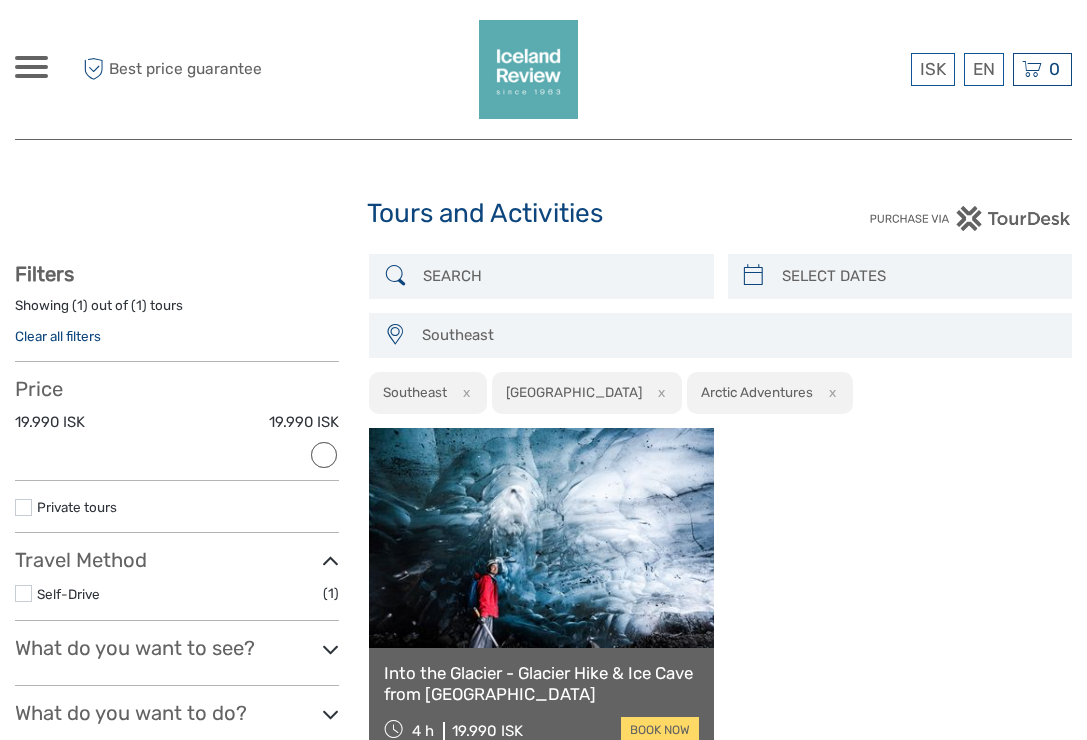 click on "Southeast" at bounding box center (737, 335) 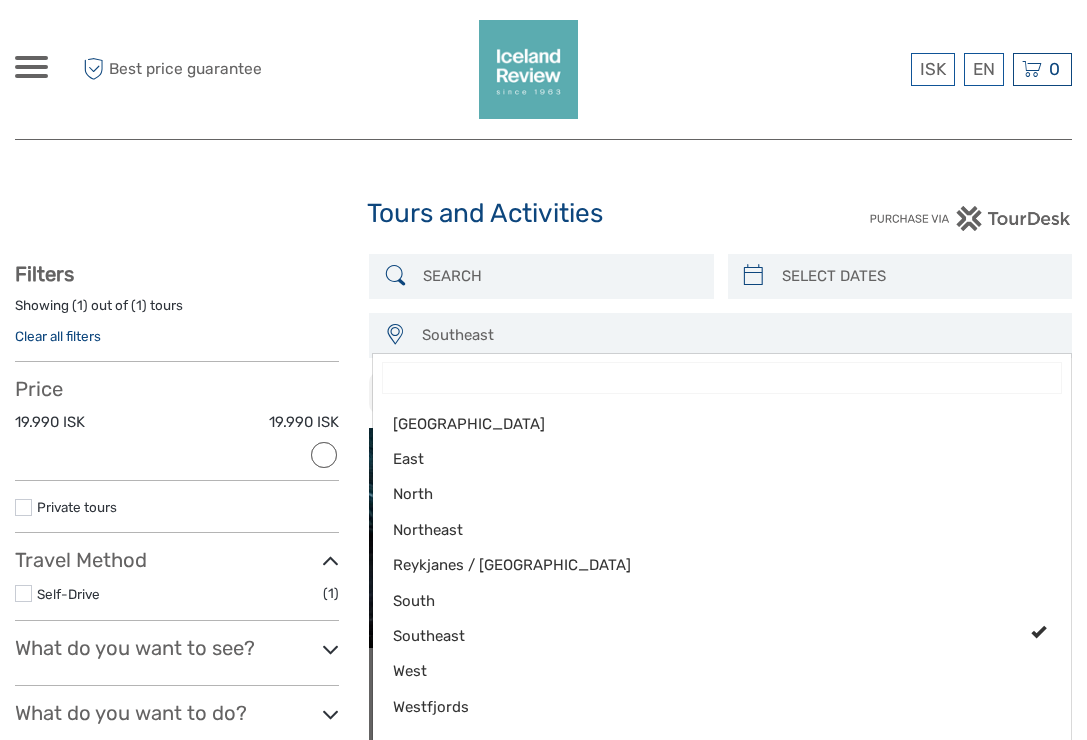 scroll, scrollTop: 0, scrollLeft: 0, axis: both 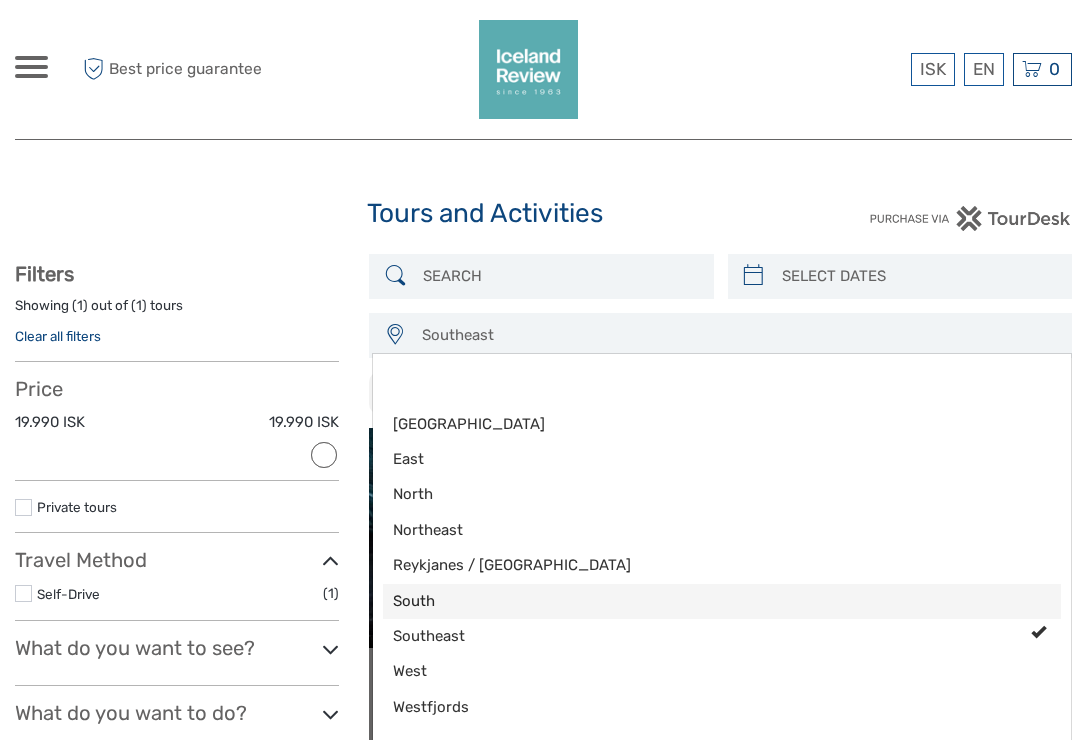 click on "South" at bounding box center [705, 601] 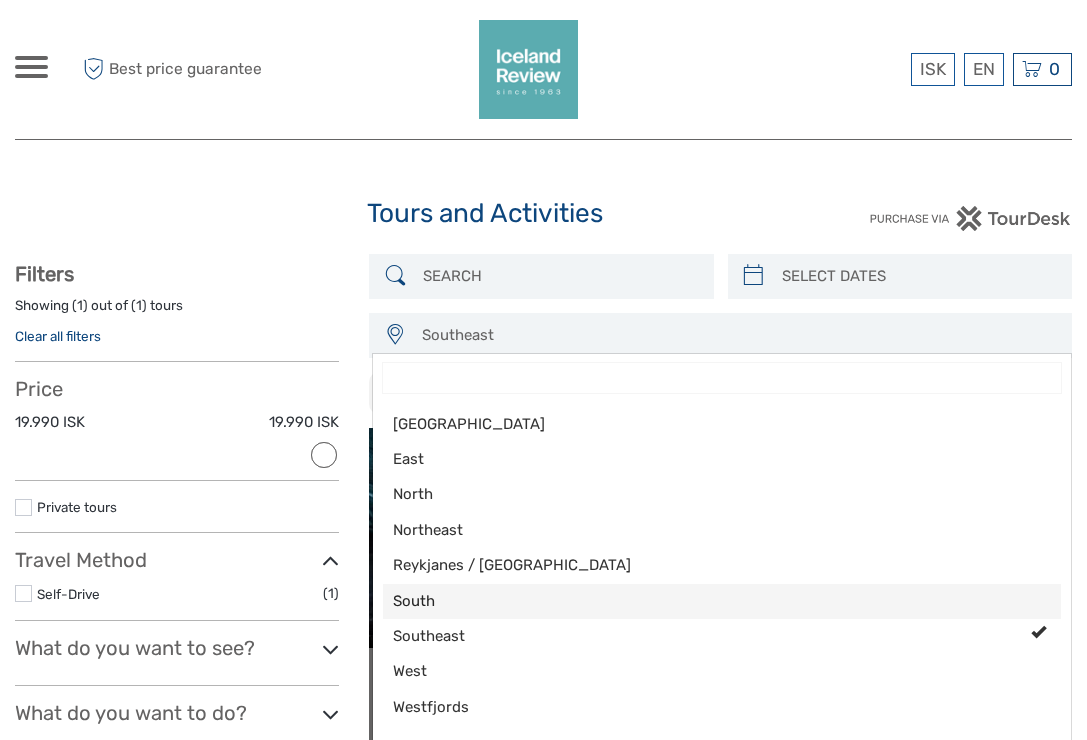 select on "South" 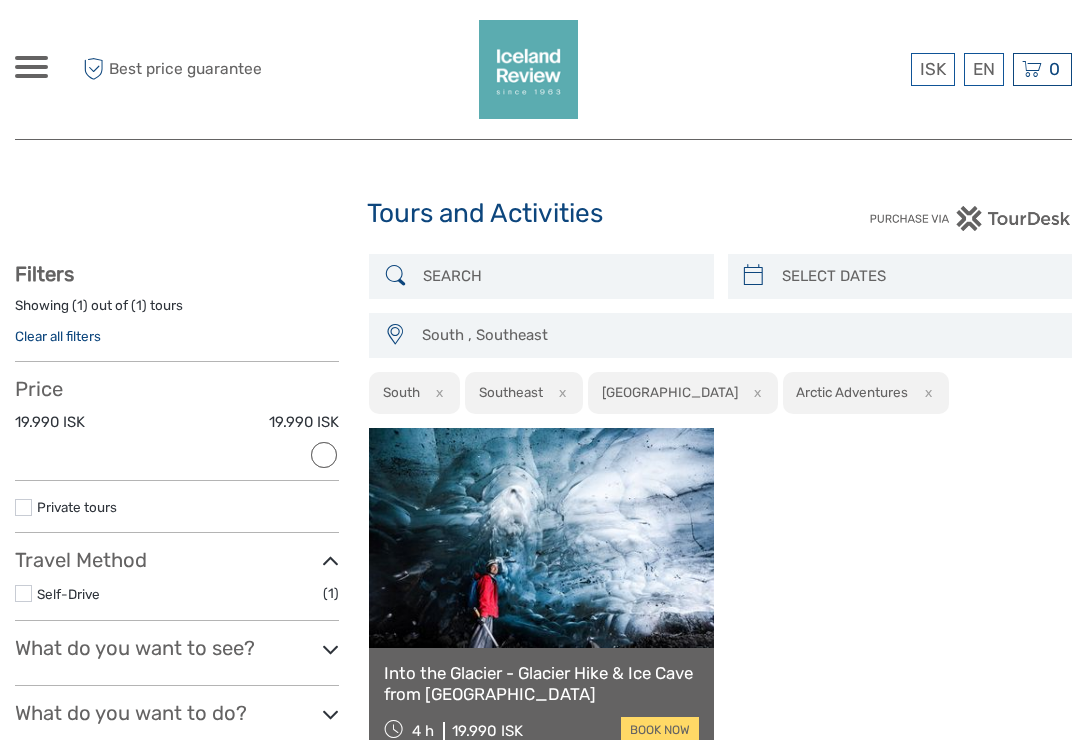 scroll, scrollTop: 80, scrollLeft: 0, axis: vertical 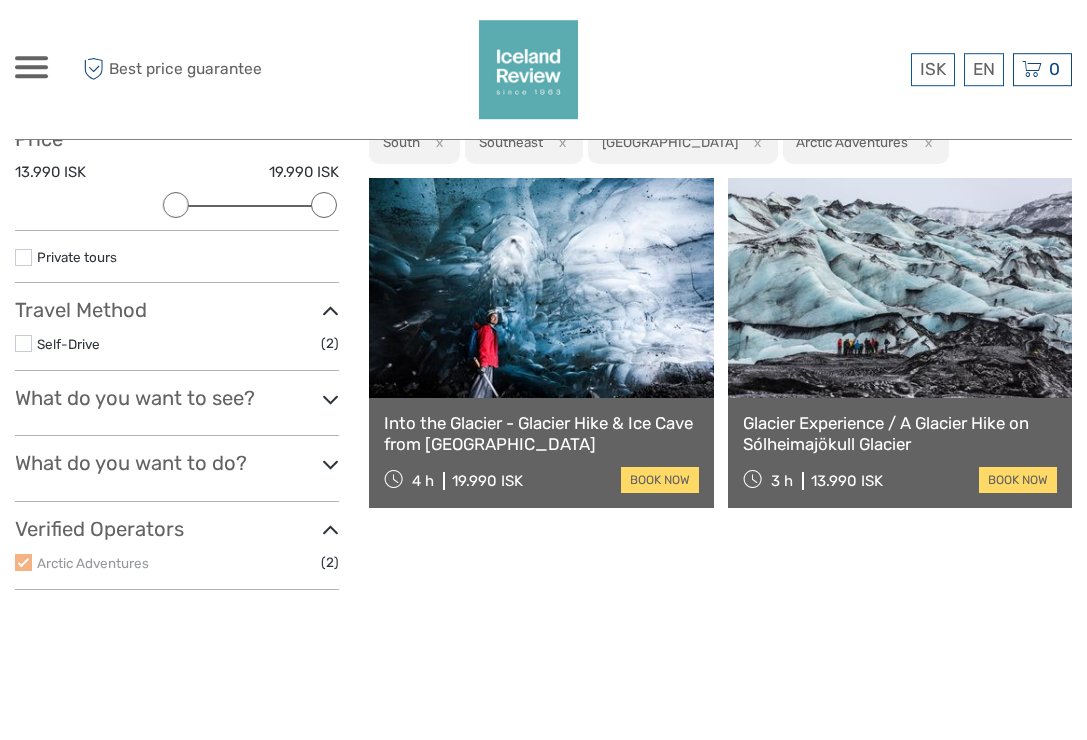 click on "Glacier Experience / A Glacier Hike on Sólheimajökull Glacier" at bounding box center [900, 433] 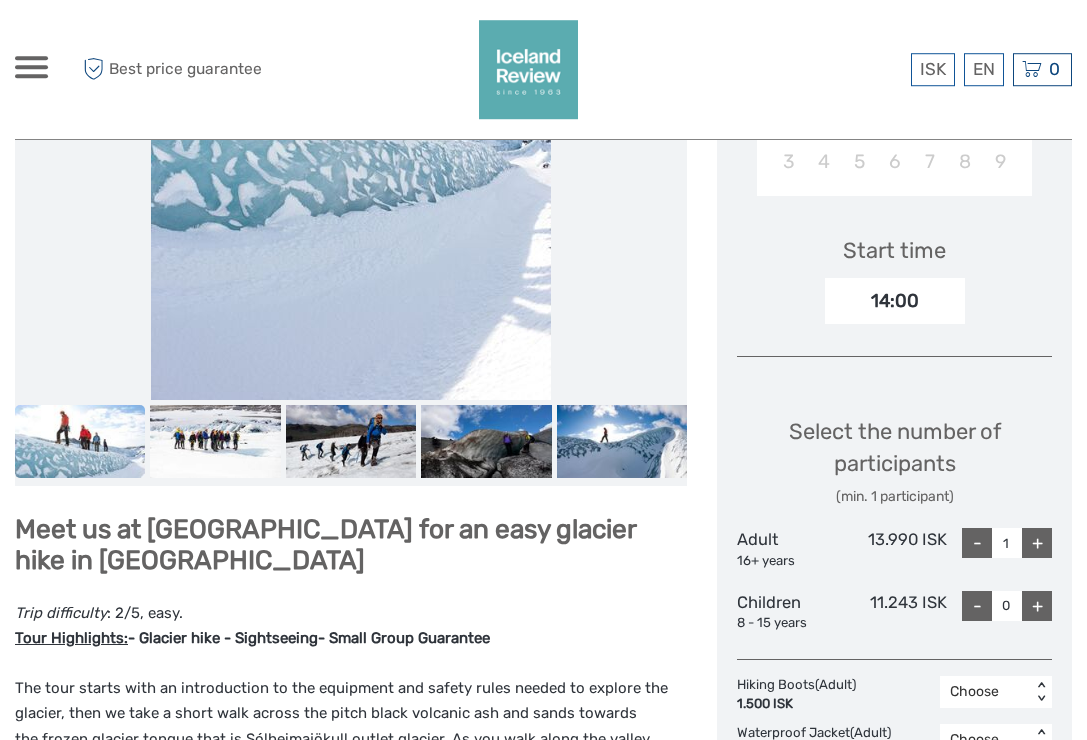 scroll, scrollTop: 599, scrollLeft: 0, axis: vertical 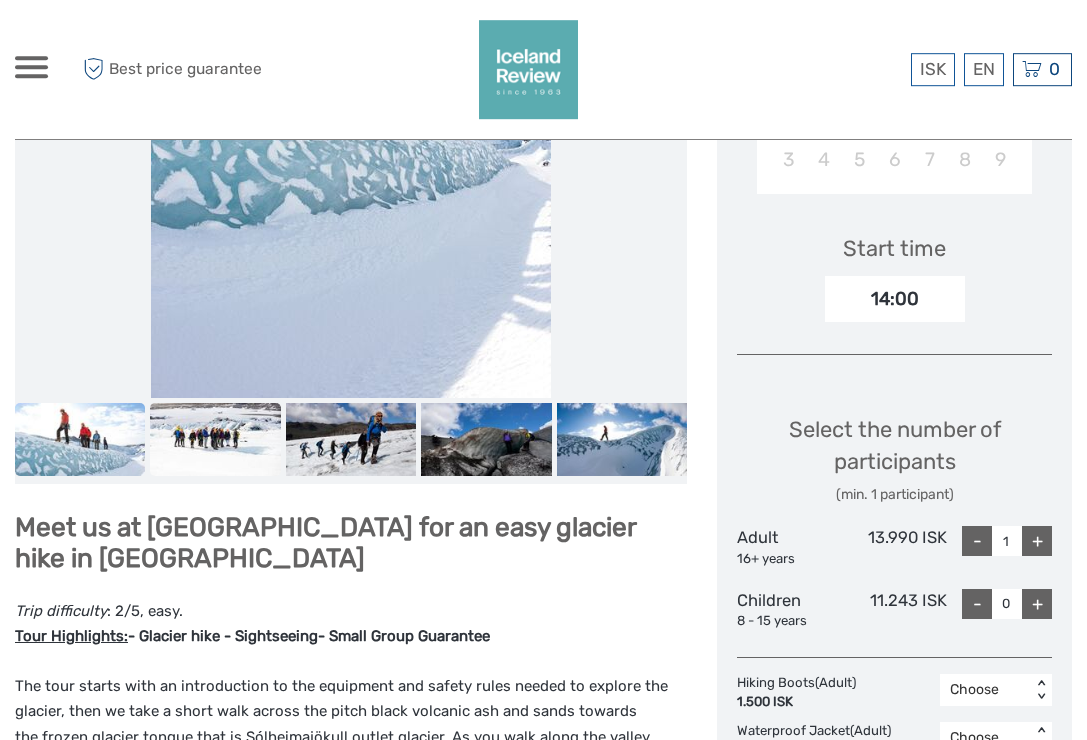click at bounding box center [215, 439] 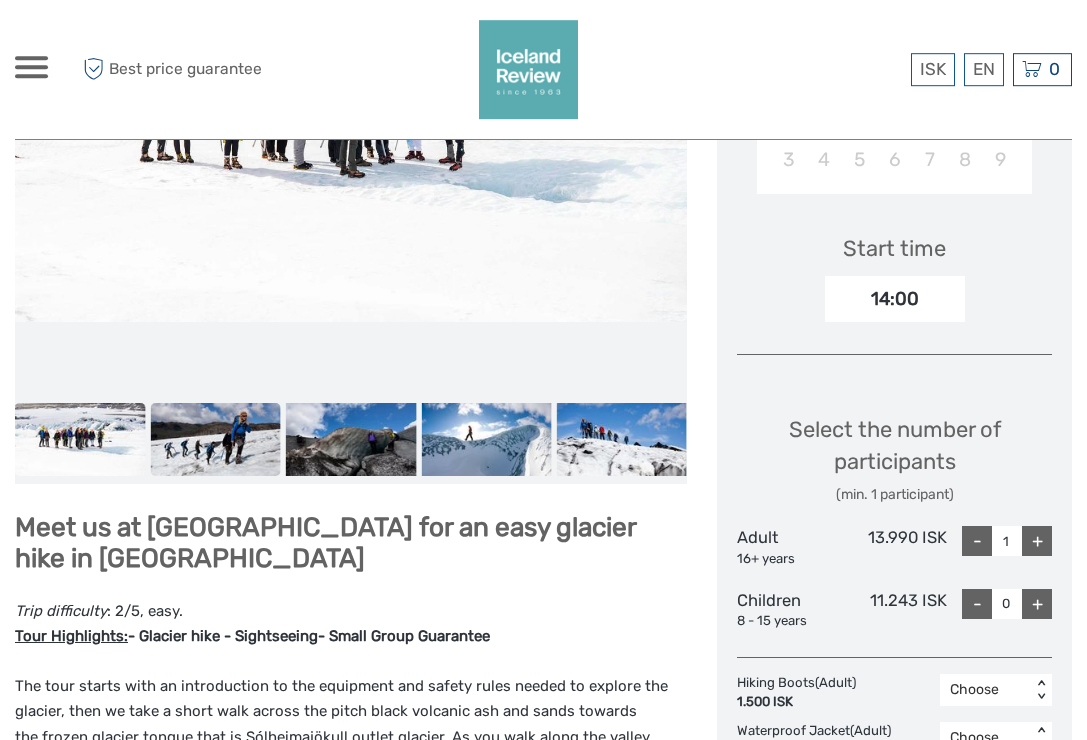 click at bounding box center (215, 439) 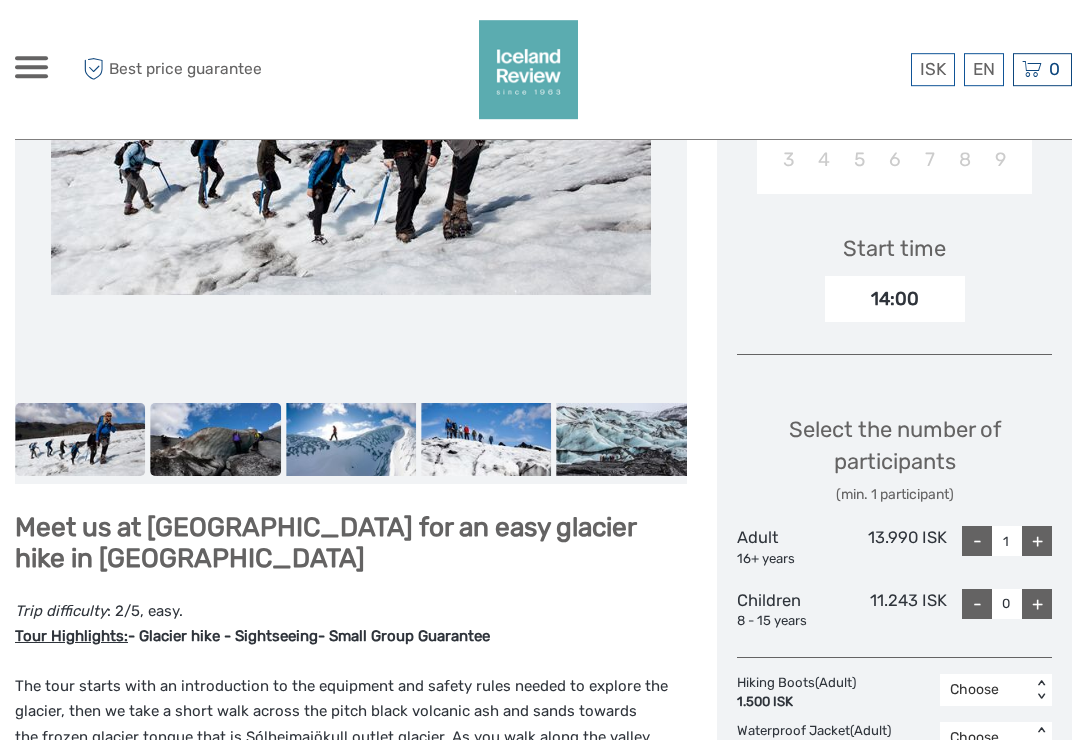 click at bounding box center [215, 439] 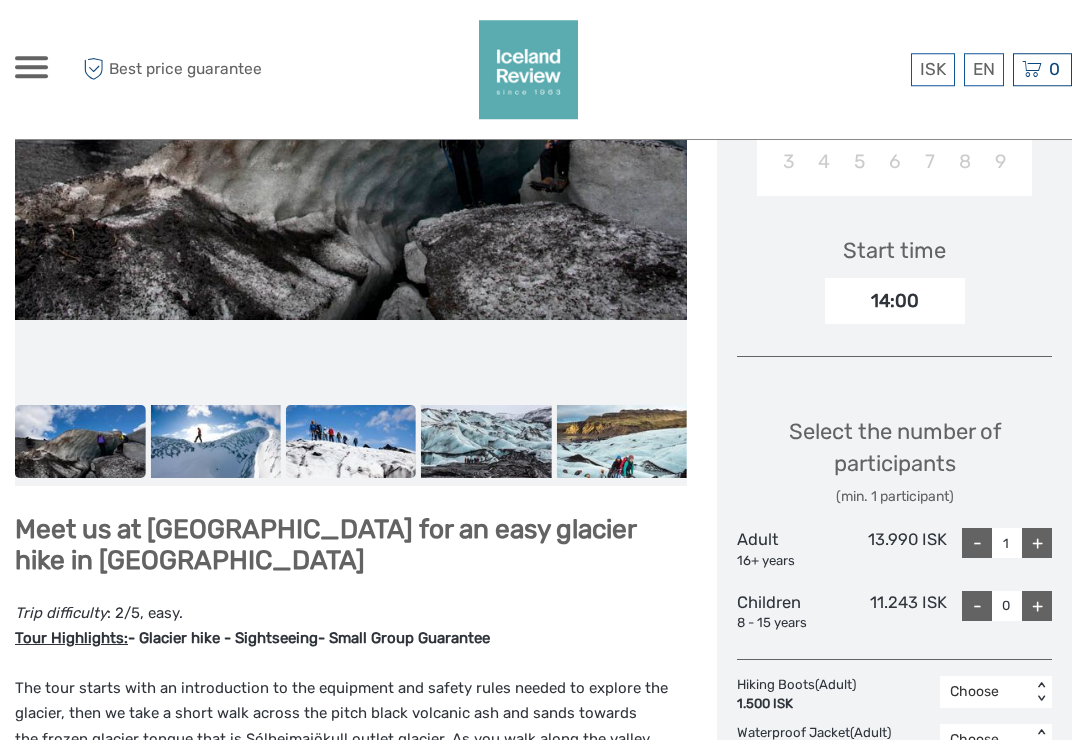 scroll, scrollTop: 599, scrollLeft: 0, axis: vertical 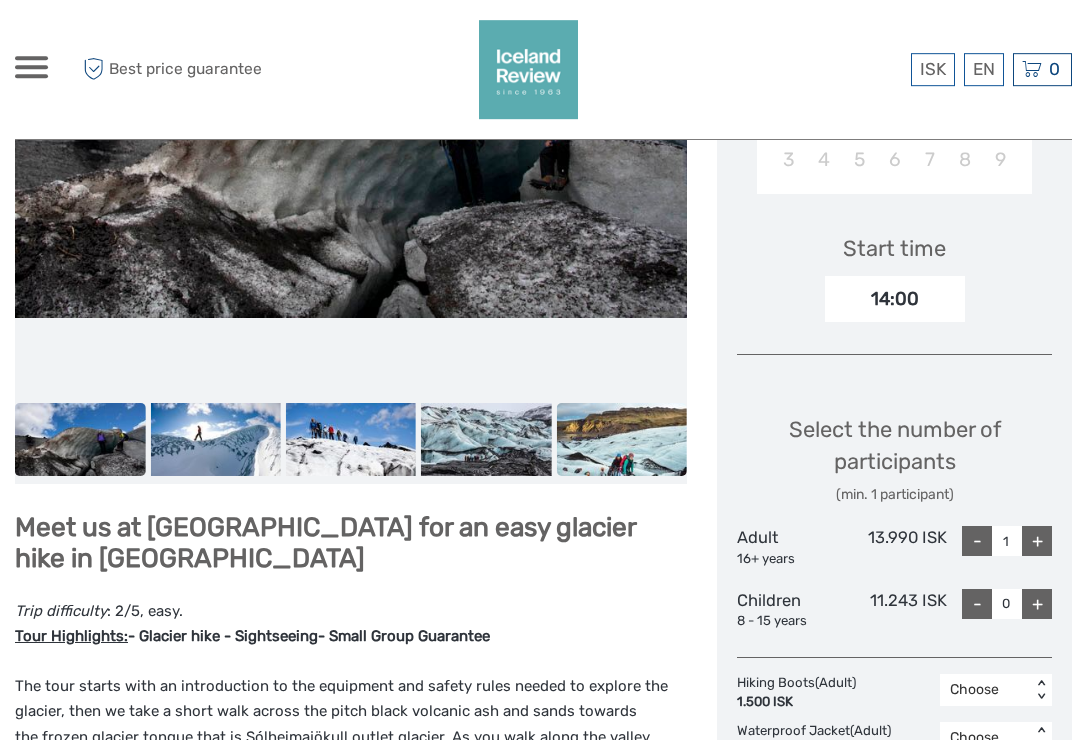 click at bounding box center (622, 439) 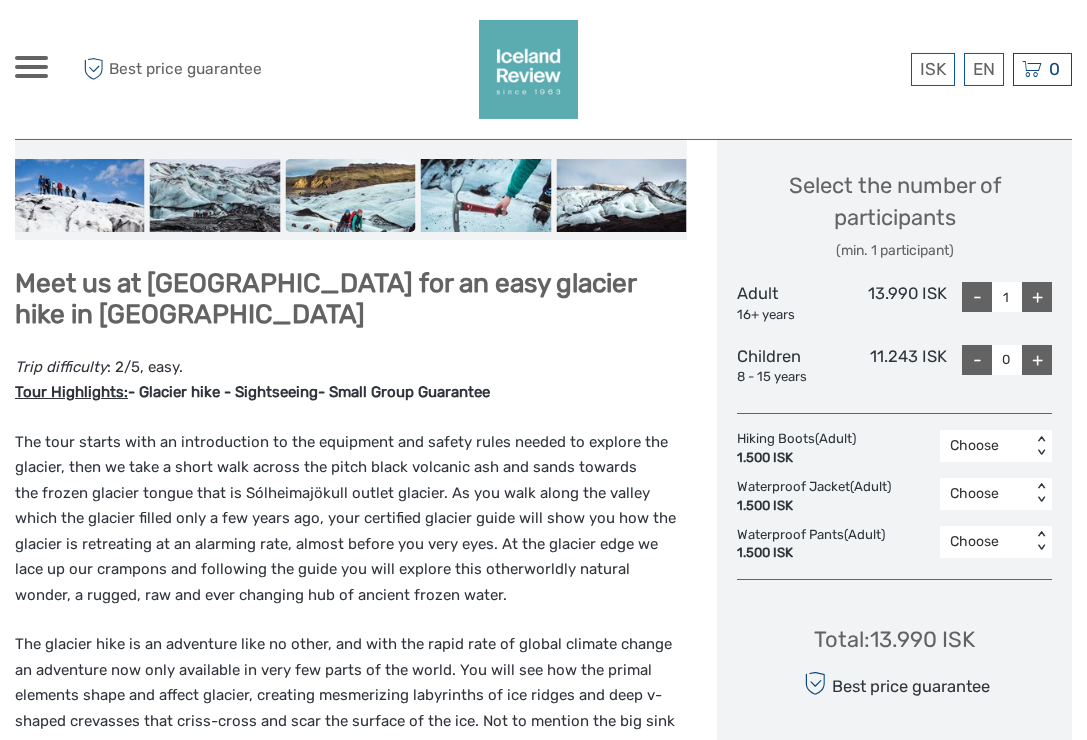 scroll, scrollTop: 856, scrollLeft: 0, axis: vertical 